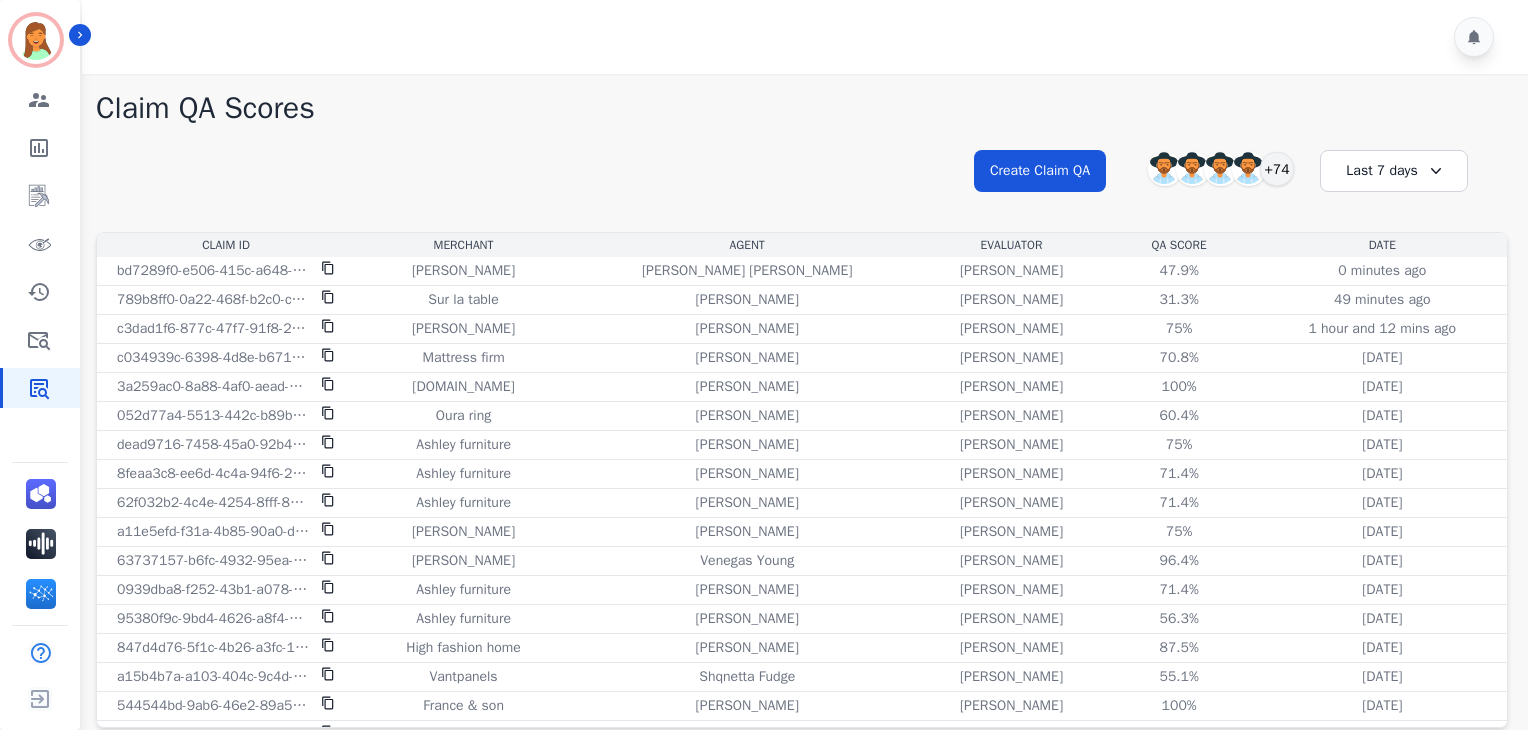 scroll, scrollTop: 0, scrollLeft: 0, axis: both 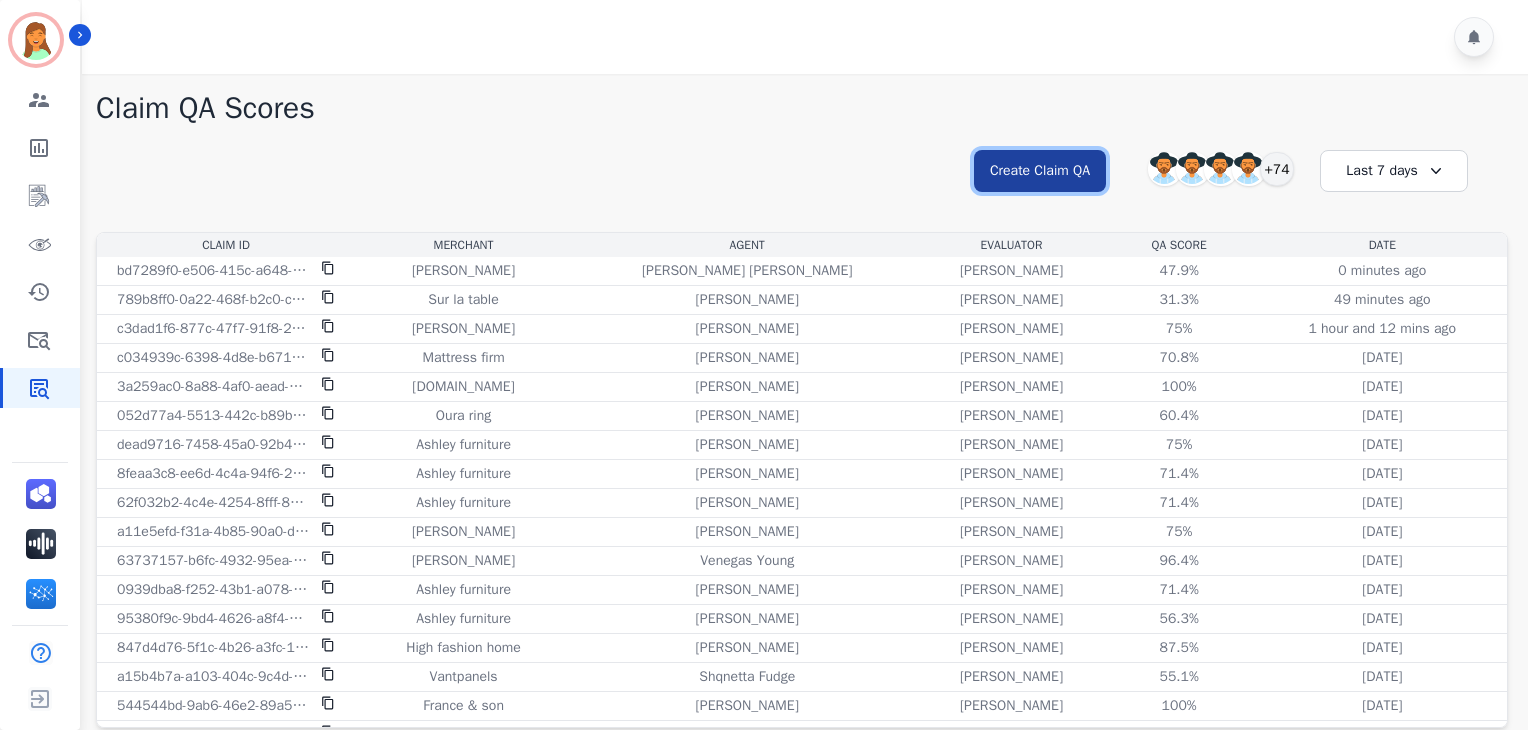 click on "Create Claim QA" at bounding box center [1040, 171] 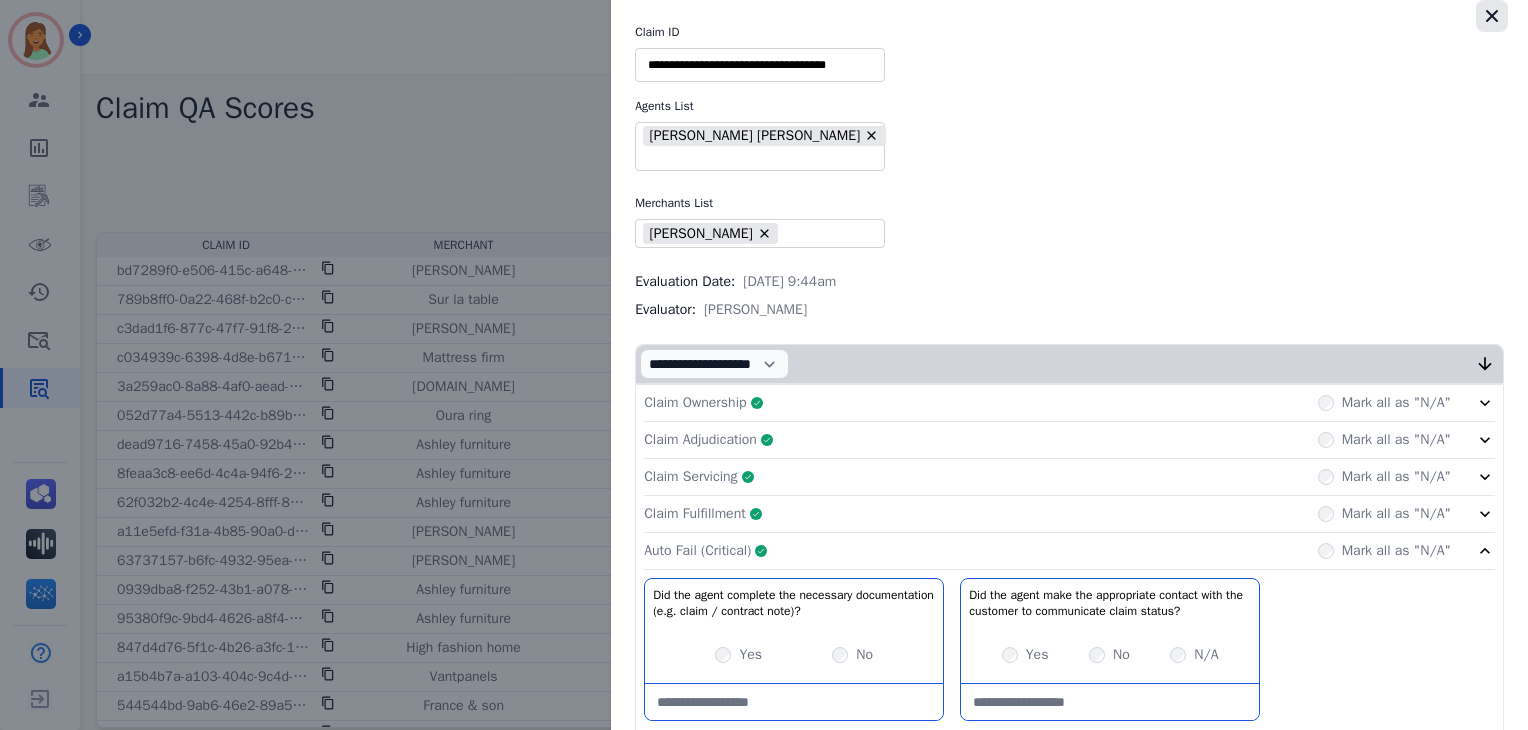 click 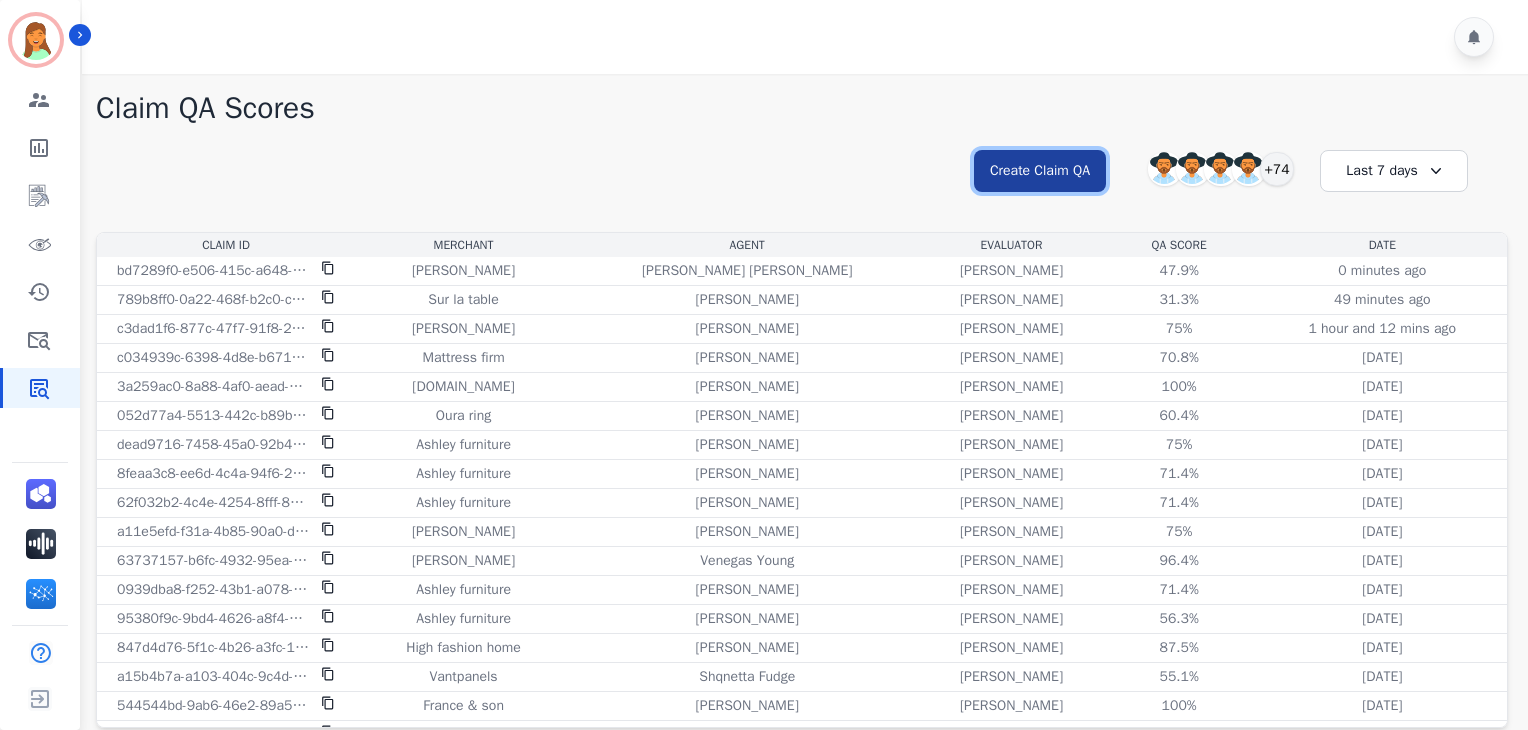 click on "Create Claim QA" at bounding box center (1040, 171) 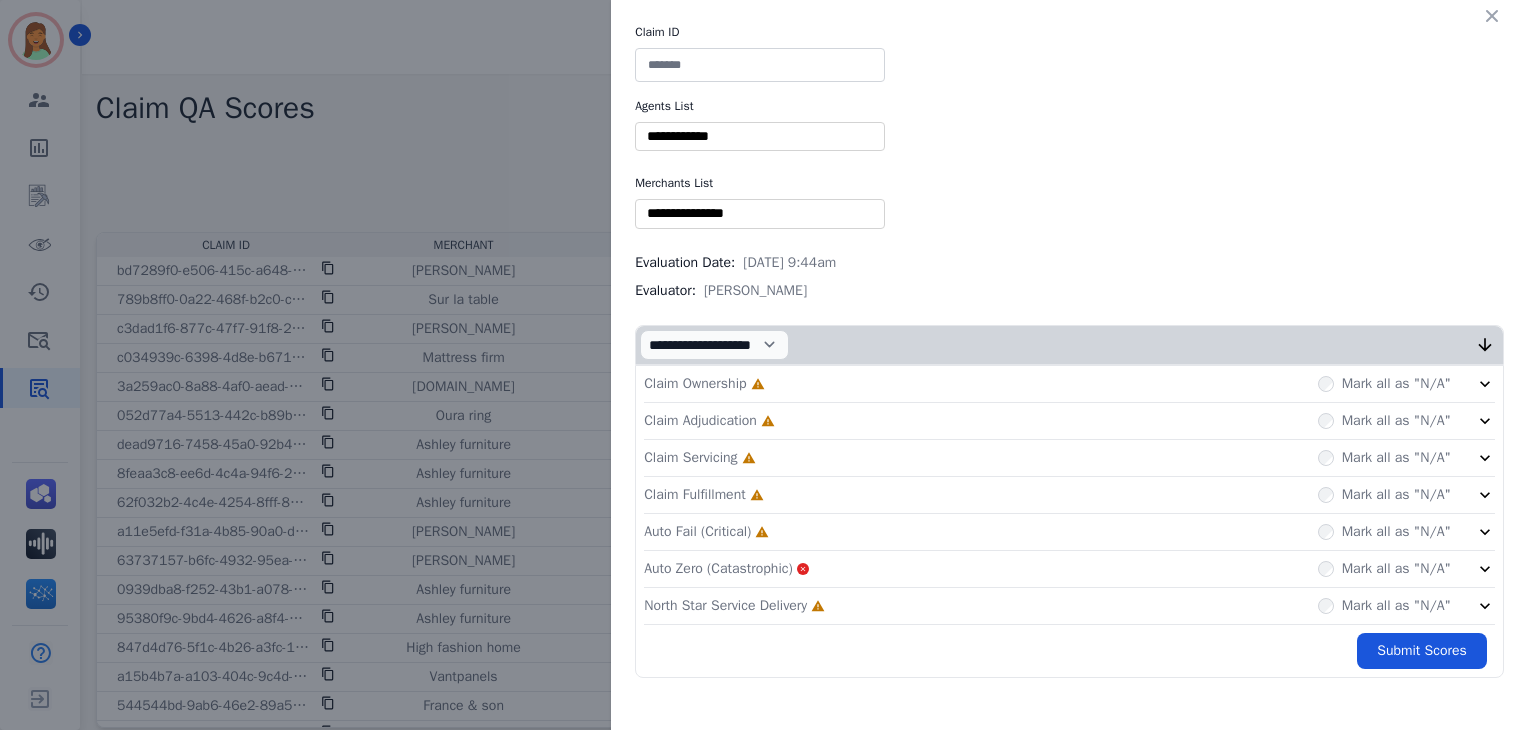click at bounding box center [760, 65] 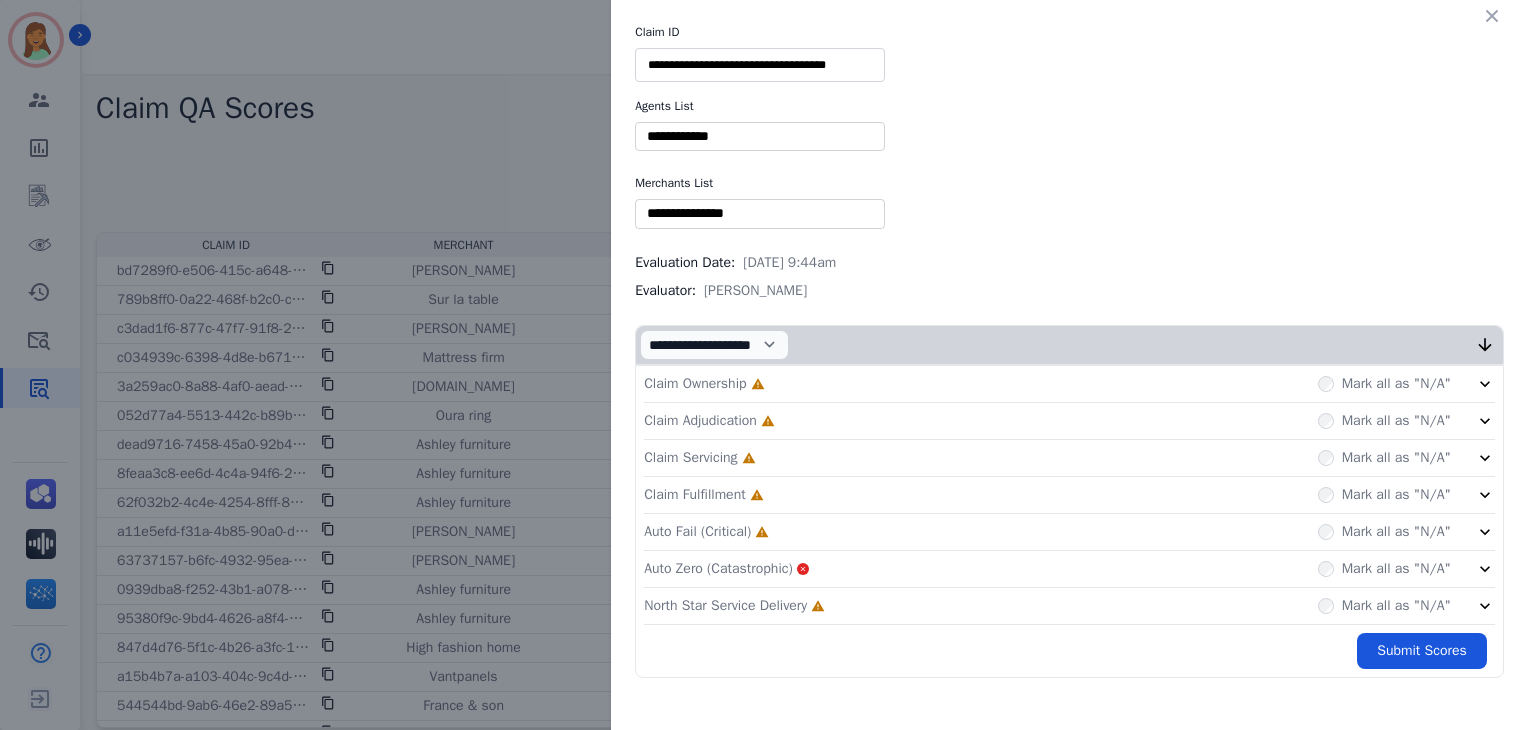 type on "**********" 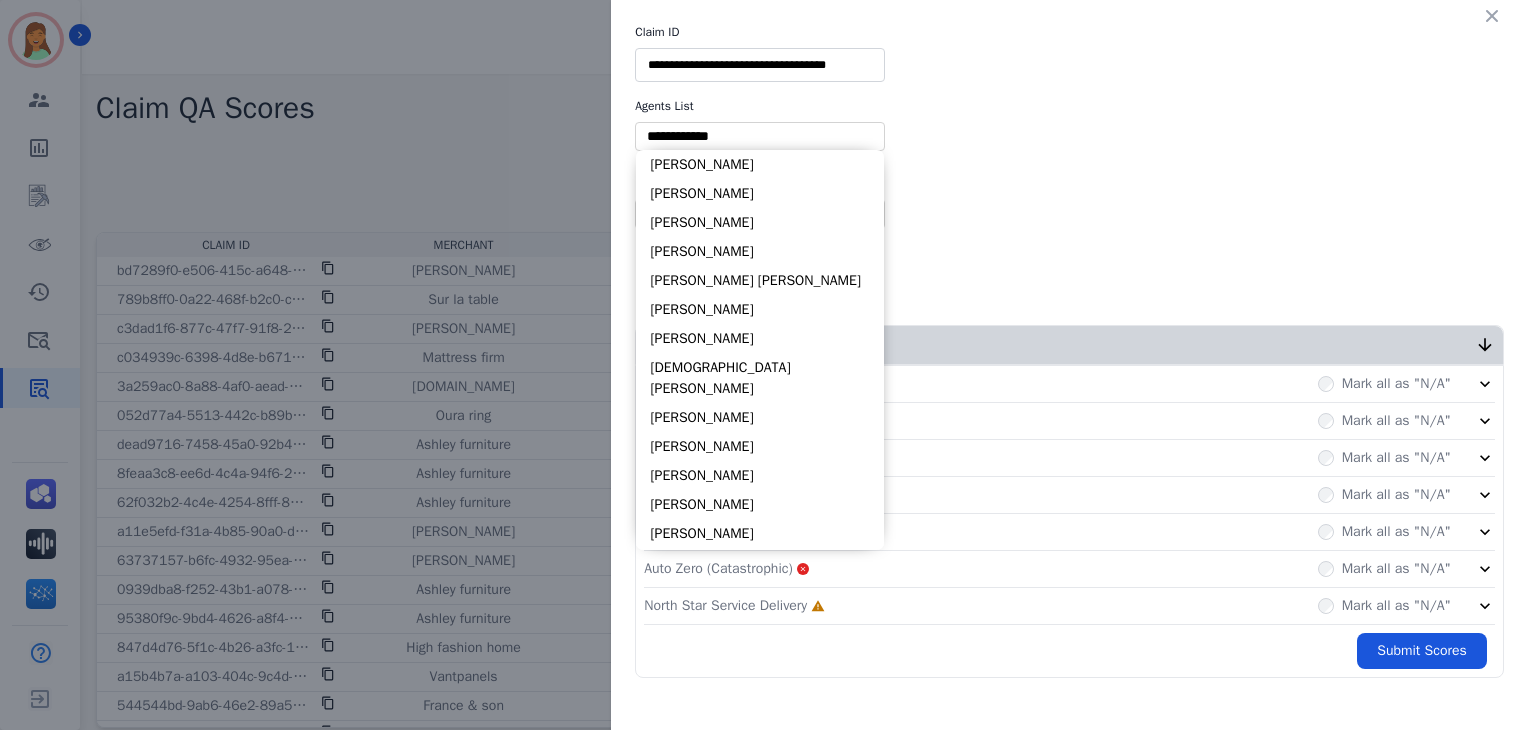 click at bounding box center [760, 136] 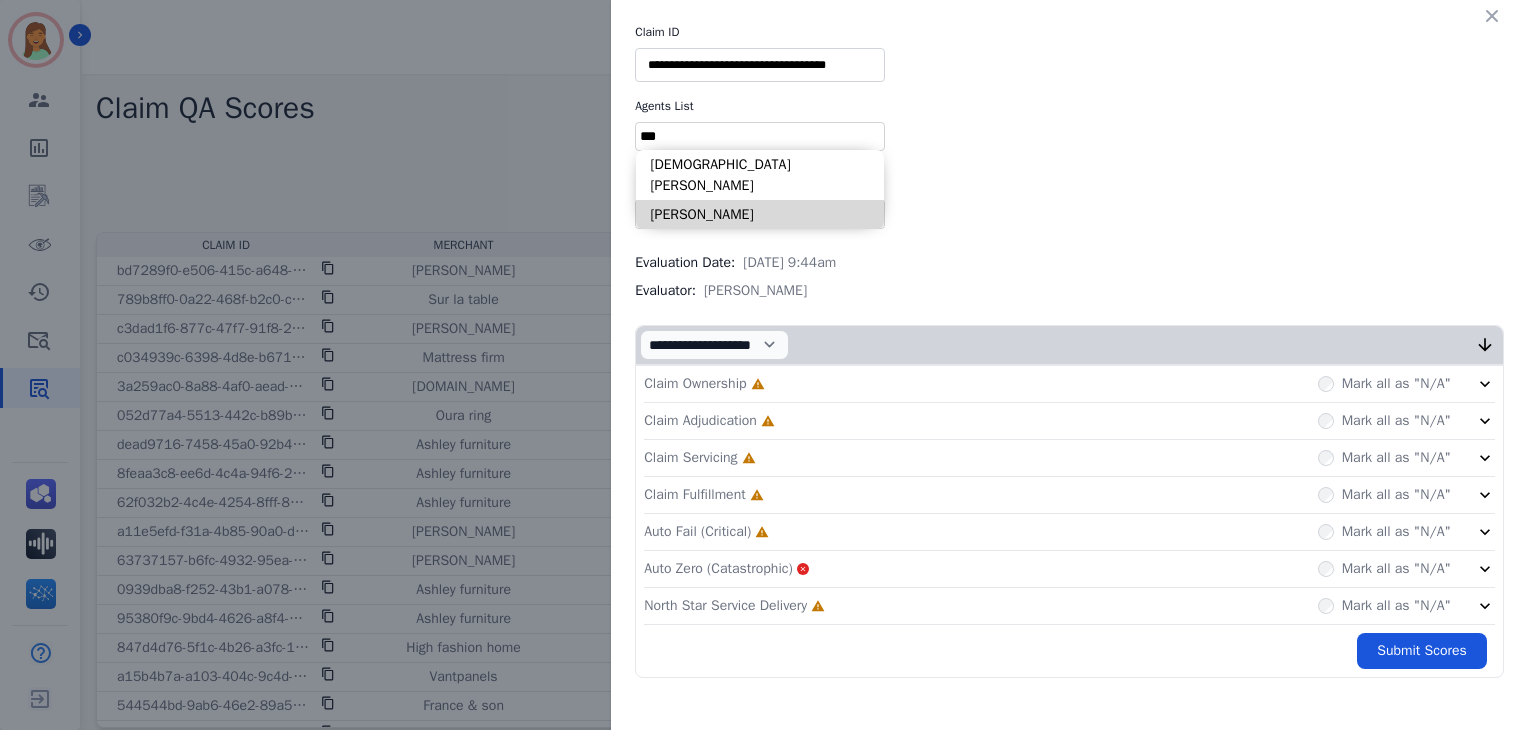 type on "***" 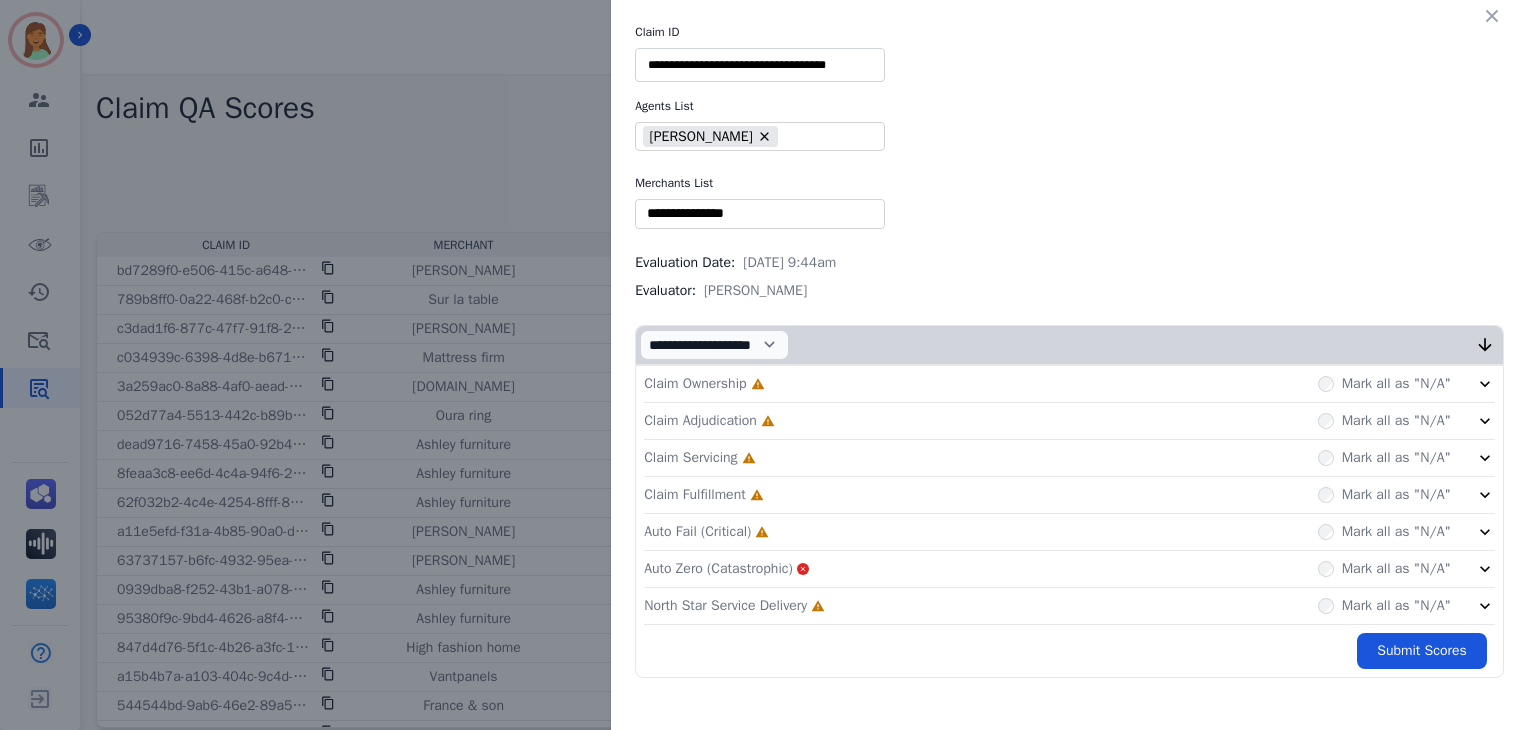 type on "**" 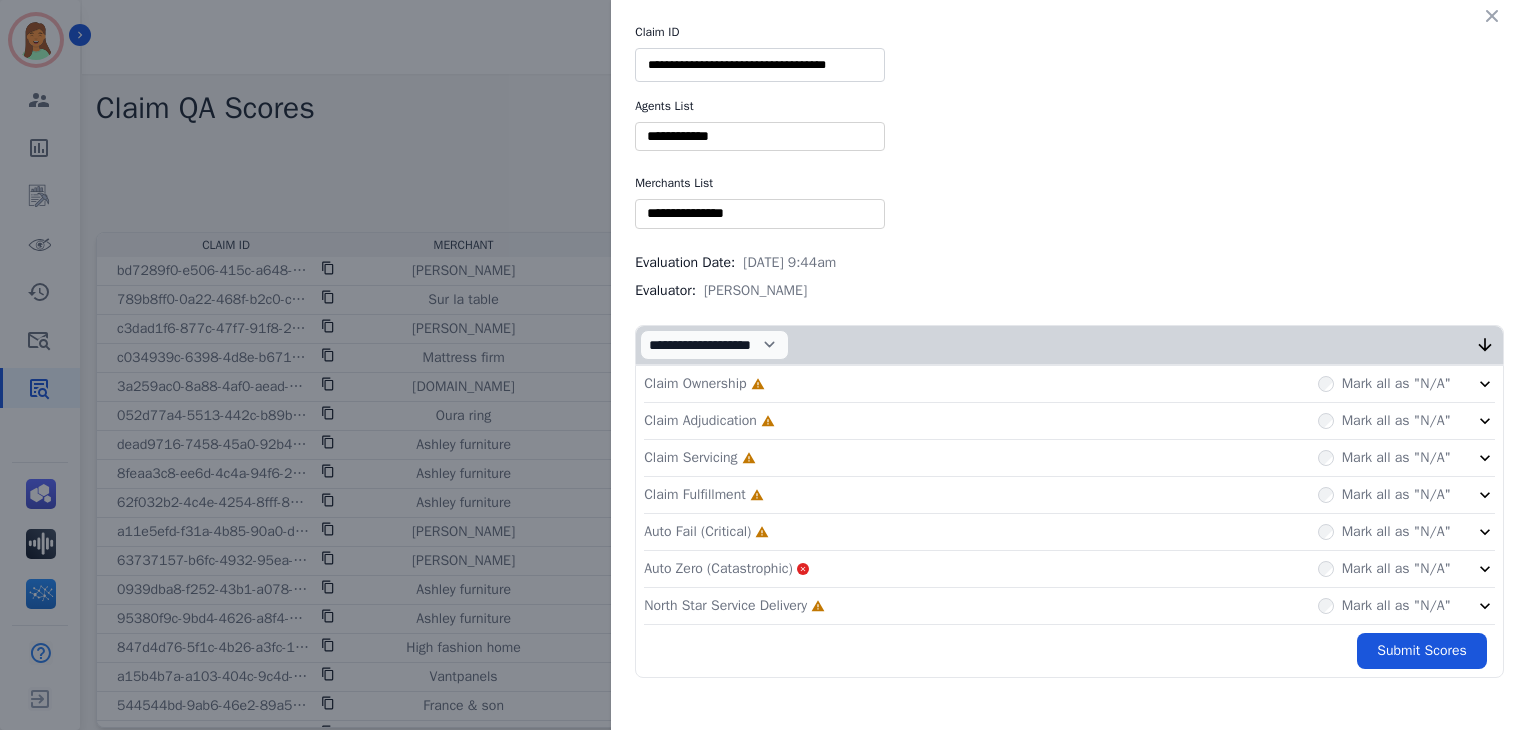click at bounding box center (760, 136) 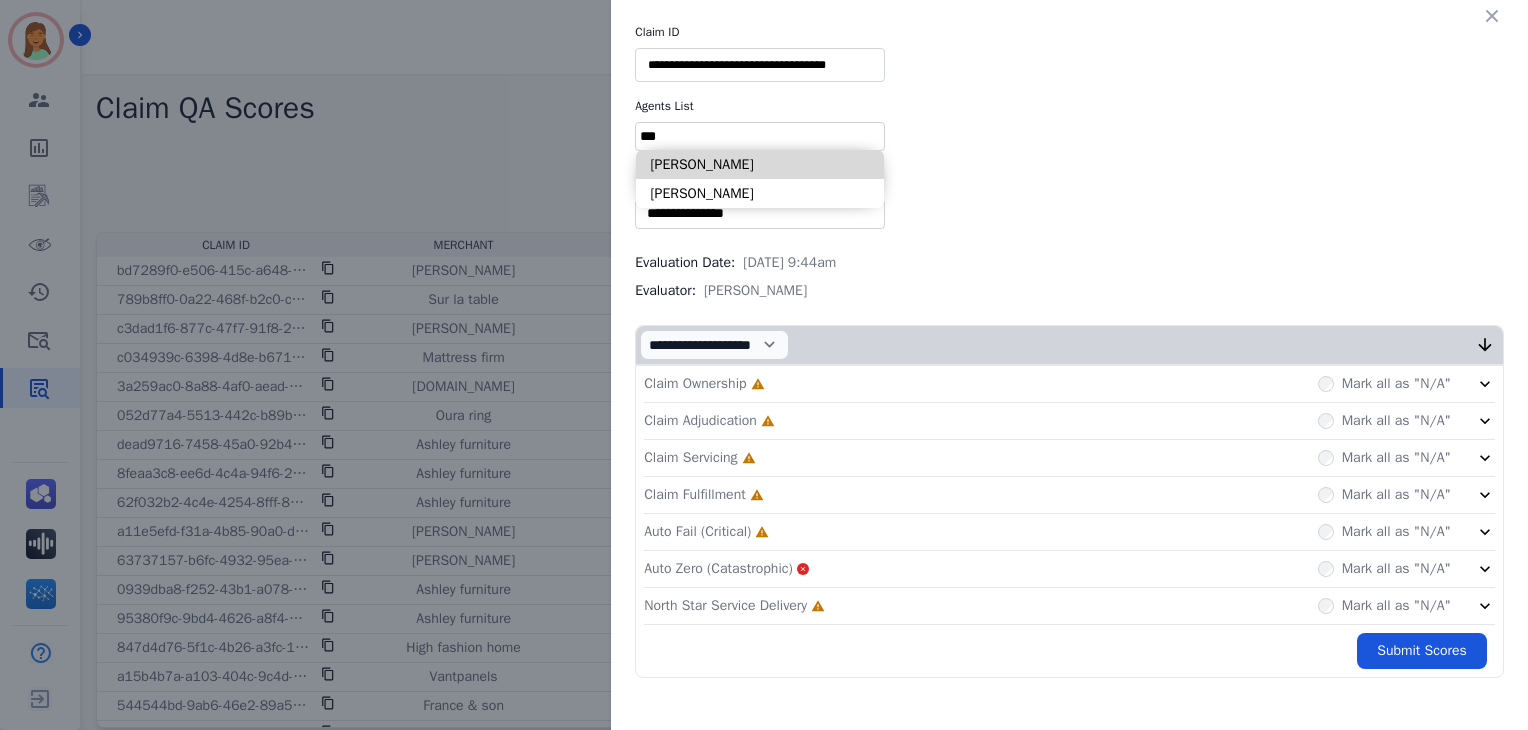 type on "***" 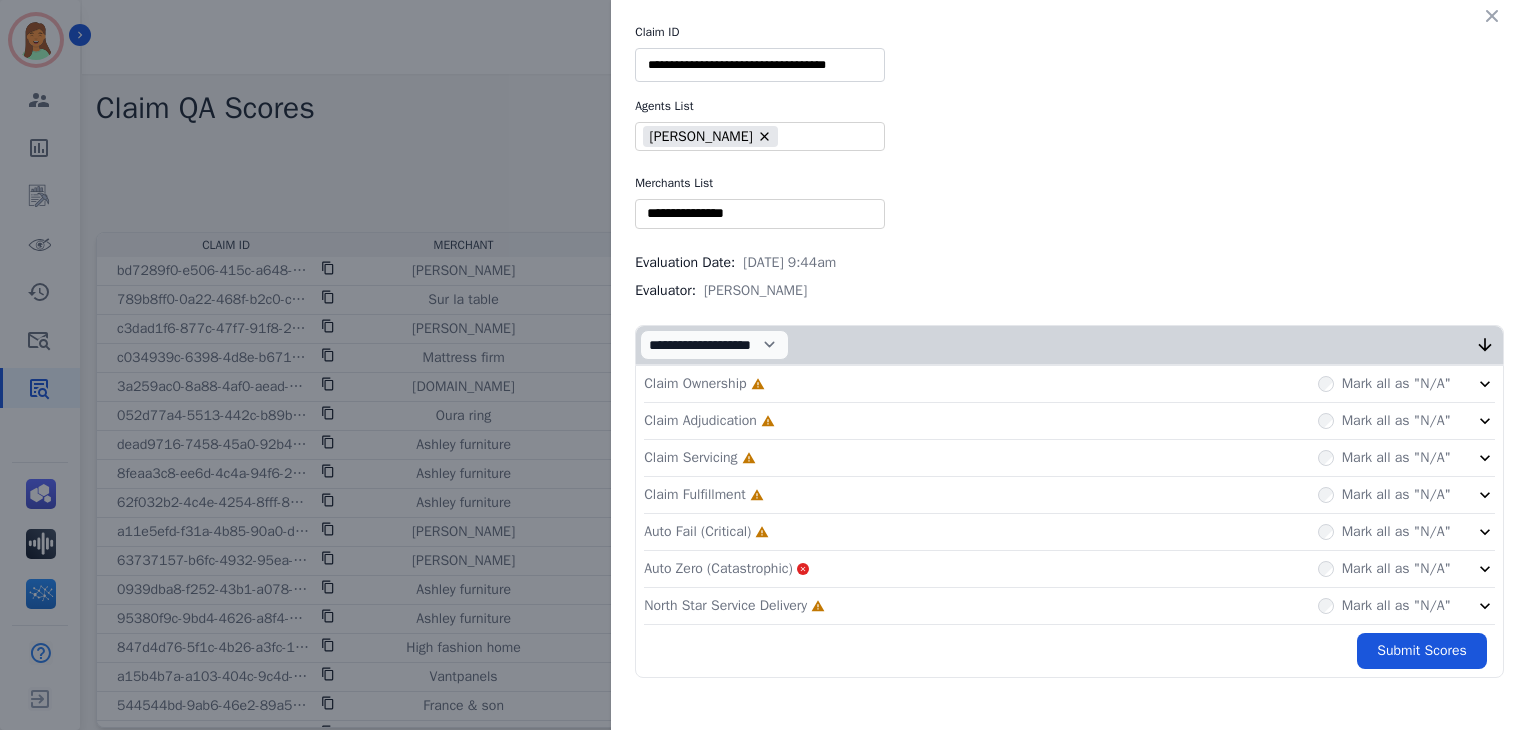 click at bounding box center (760, 213) 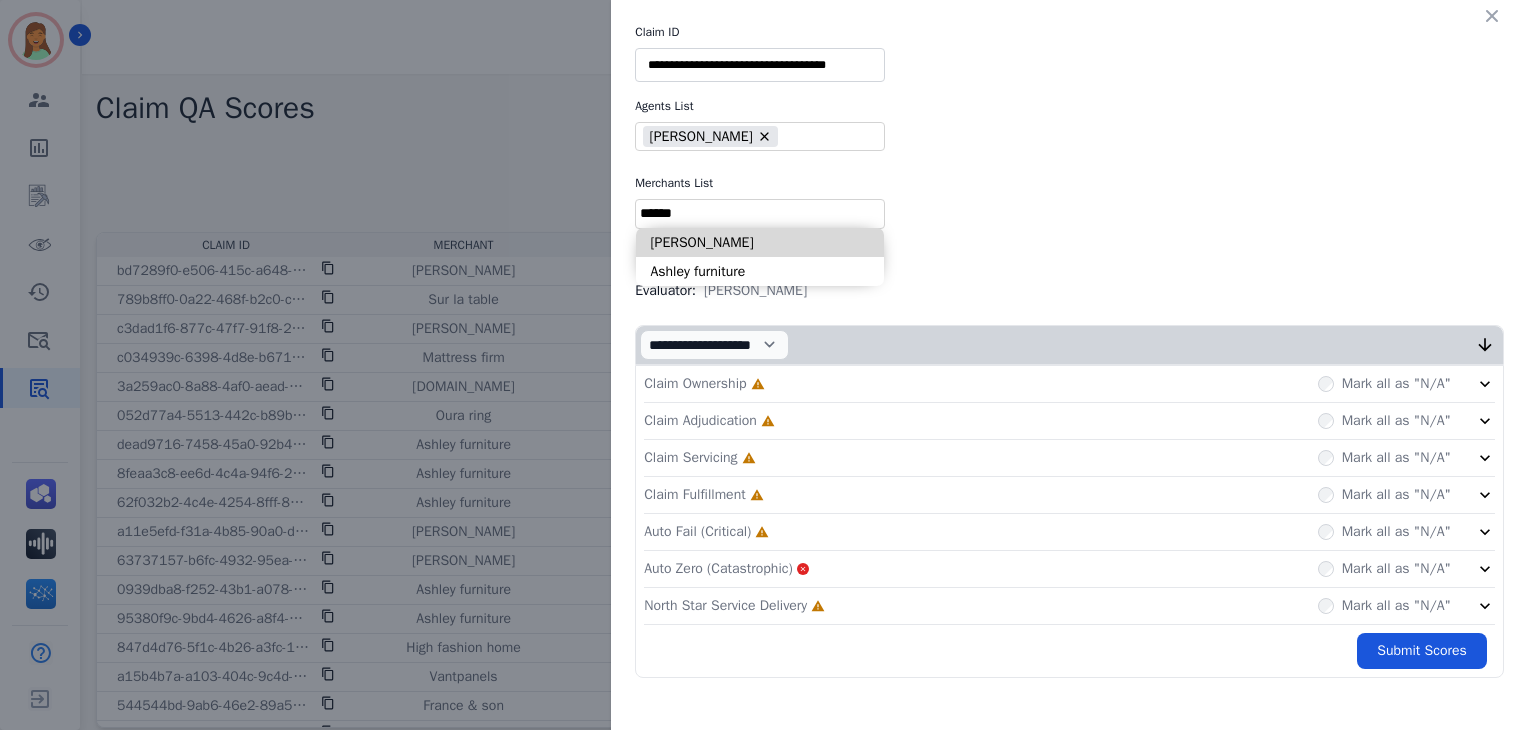 type on "******" 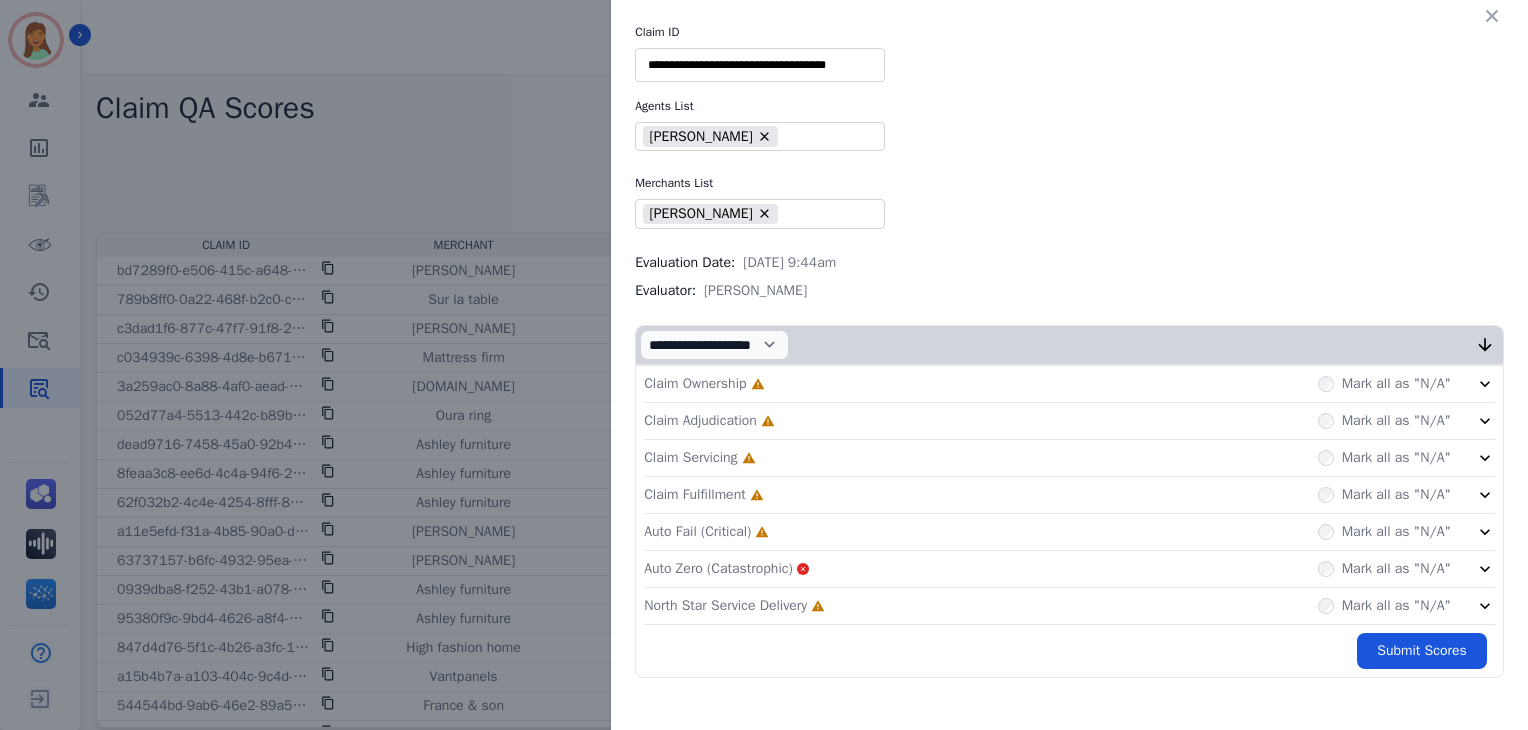 click on "Claim Ownership     Incomplete         Mark all as "N/A"" at bounding box center (1069, 384) 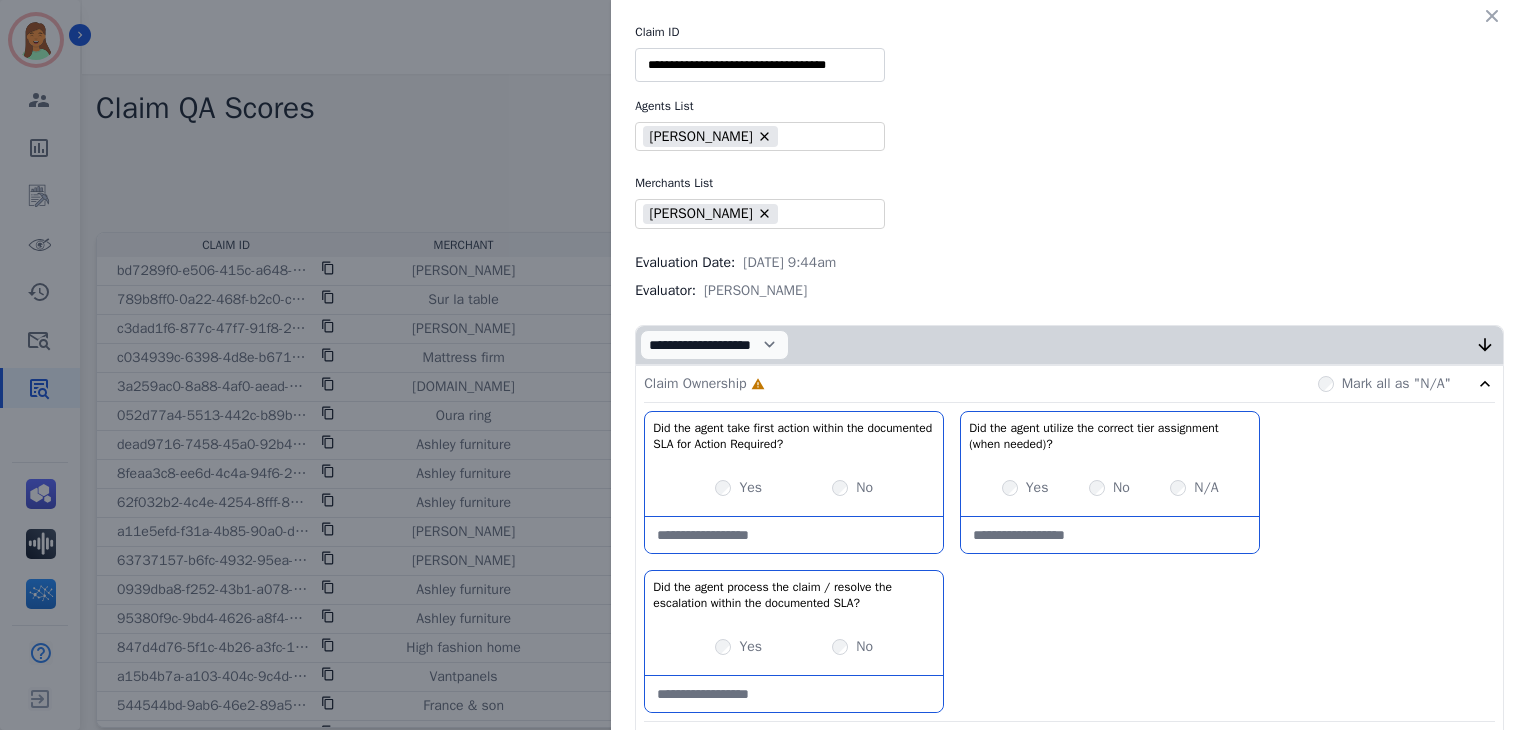 click on "Claim Ownership     Incomplete         Mark all as "N/A"" at bounding box center [1069, 384] 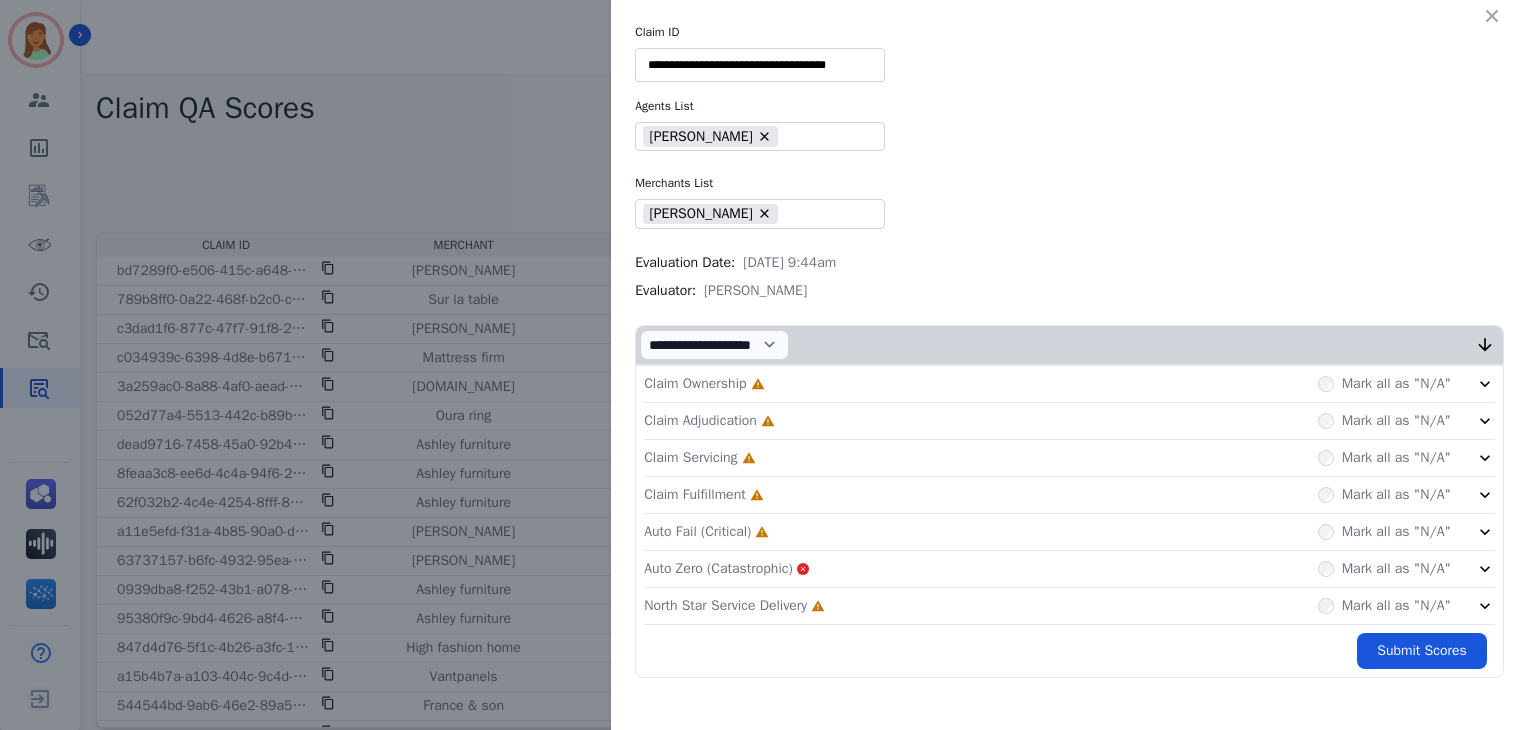 click on "Auto Fail (Critical)     Incomplete         Mark all as "N/A"" 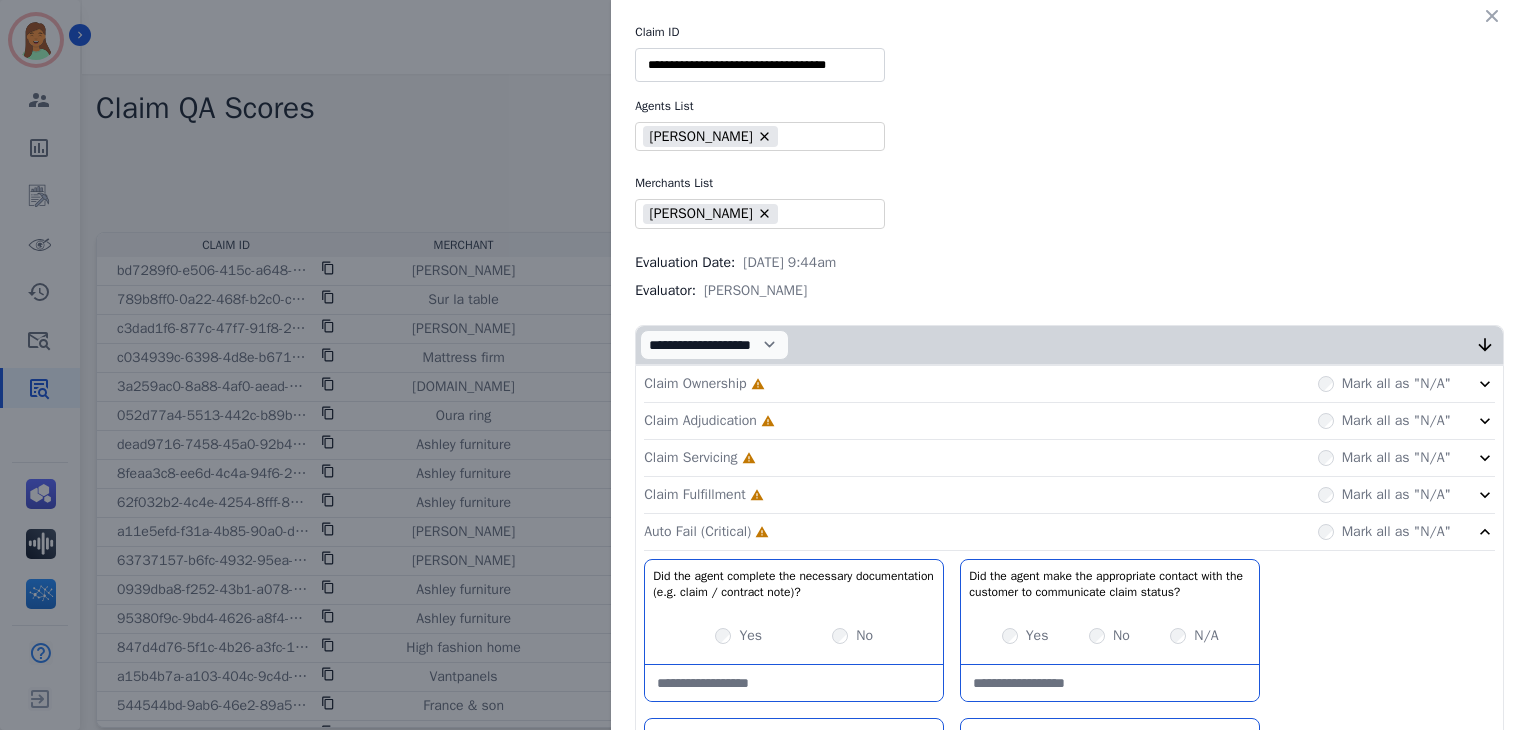click on "Yes     No" at bounding box center [794, 636] 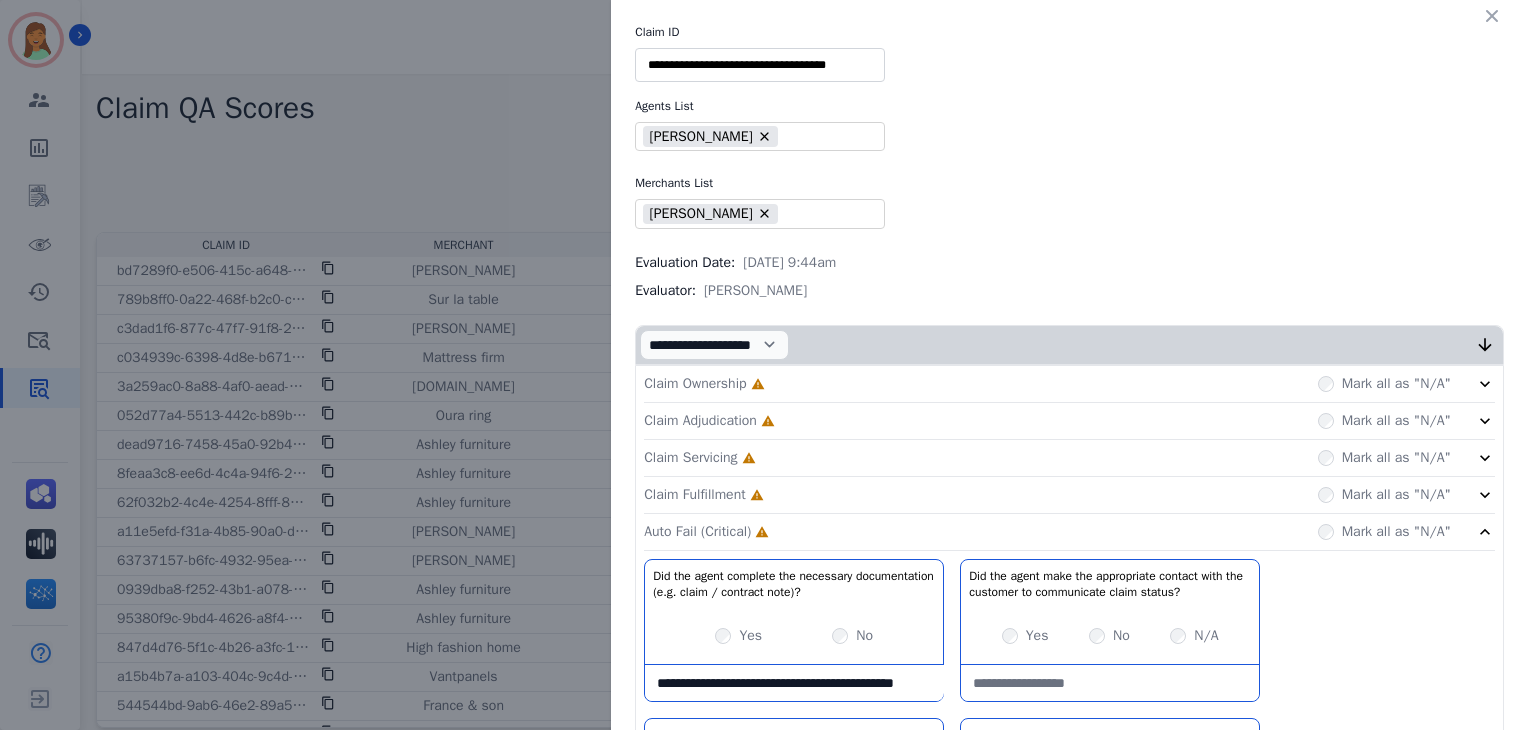 scroll, scrollTop: 11, scrollLeft: 0, axis: vertical 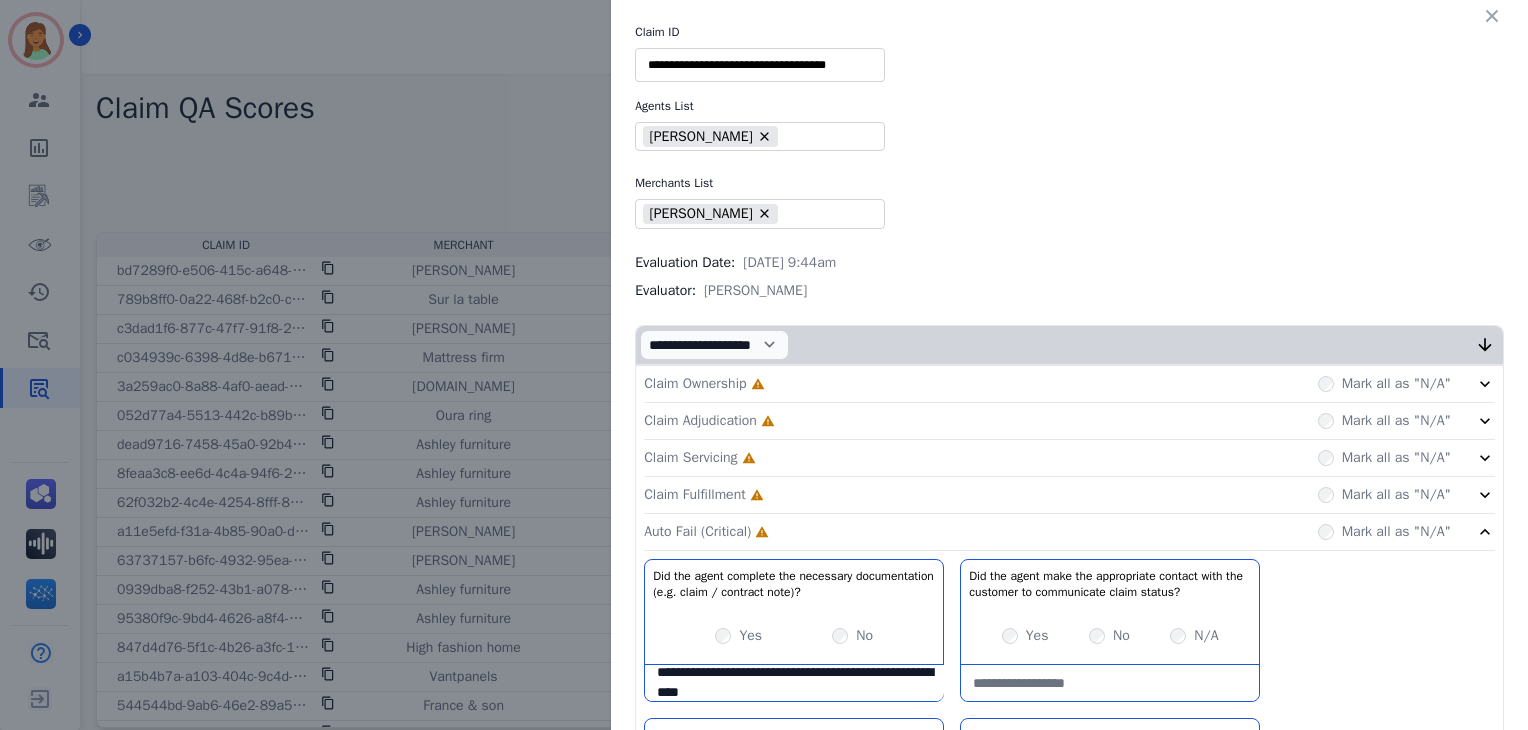 paste on "**********" 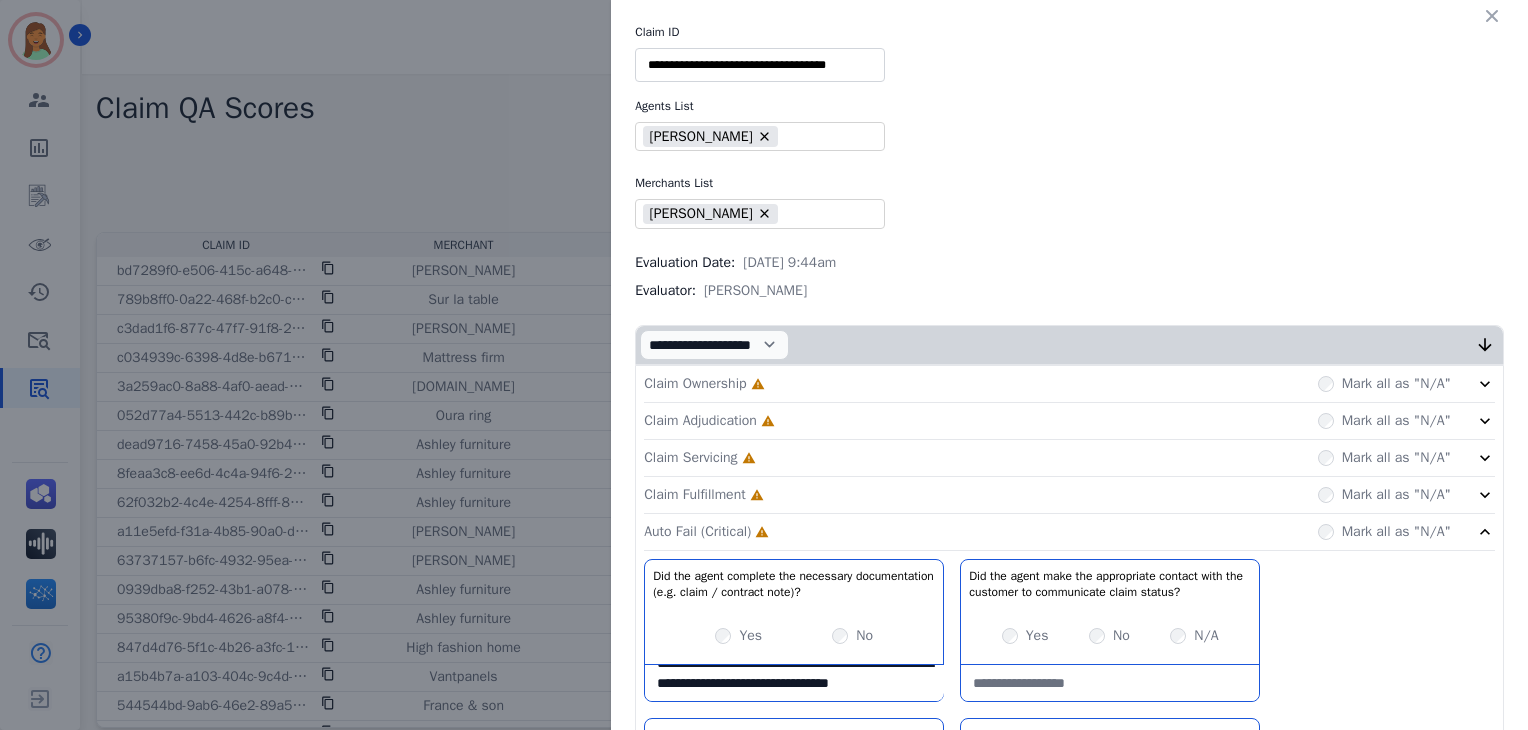scroll, scrollTop: 31, scrollLeft: 0, axis: vertical 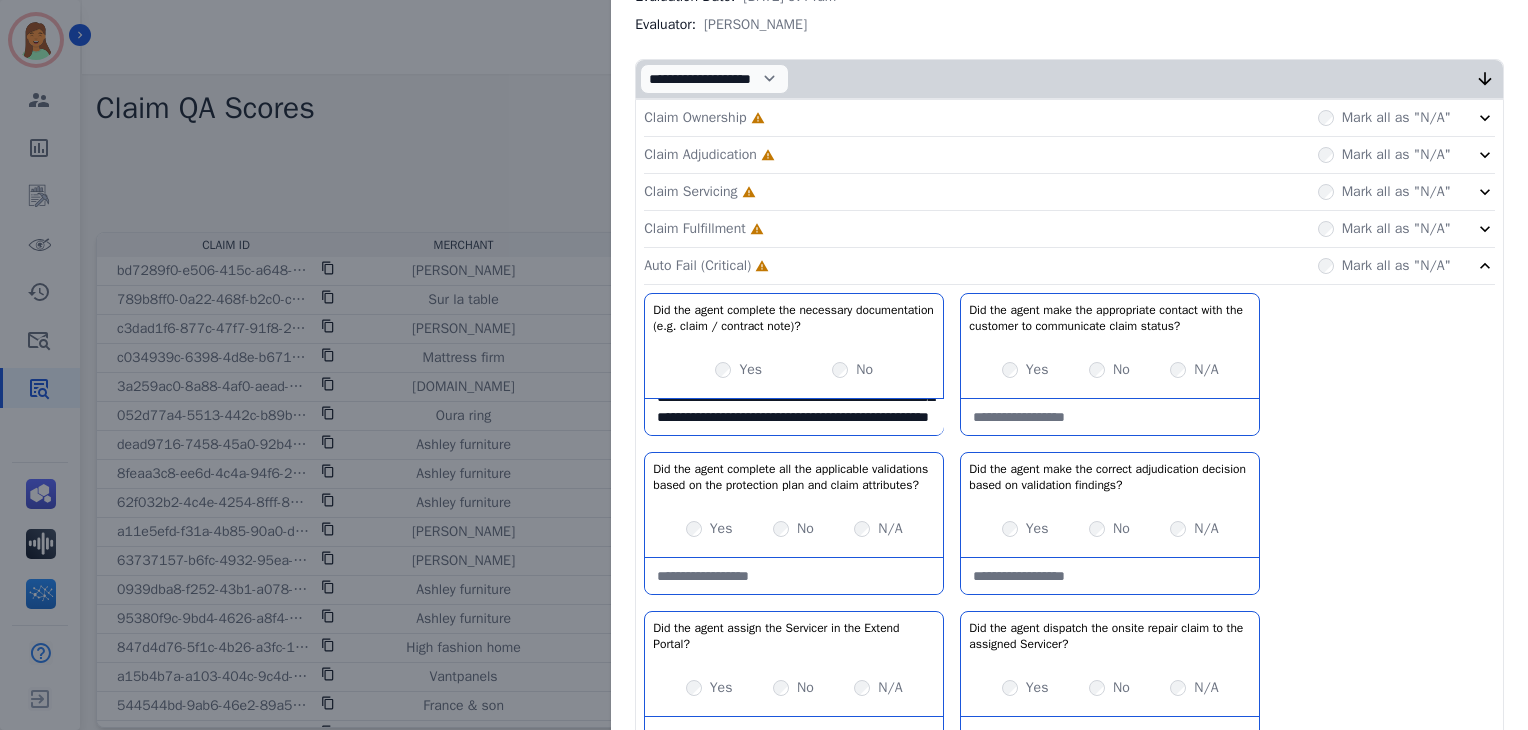 click on "Claim Fulfillment     Incomplete         Mark all as "N/A"" 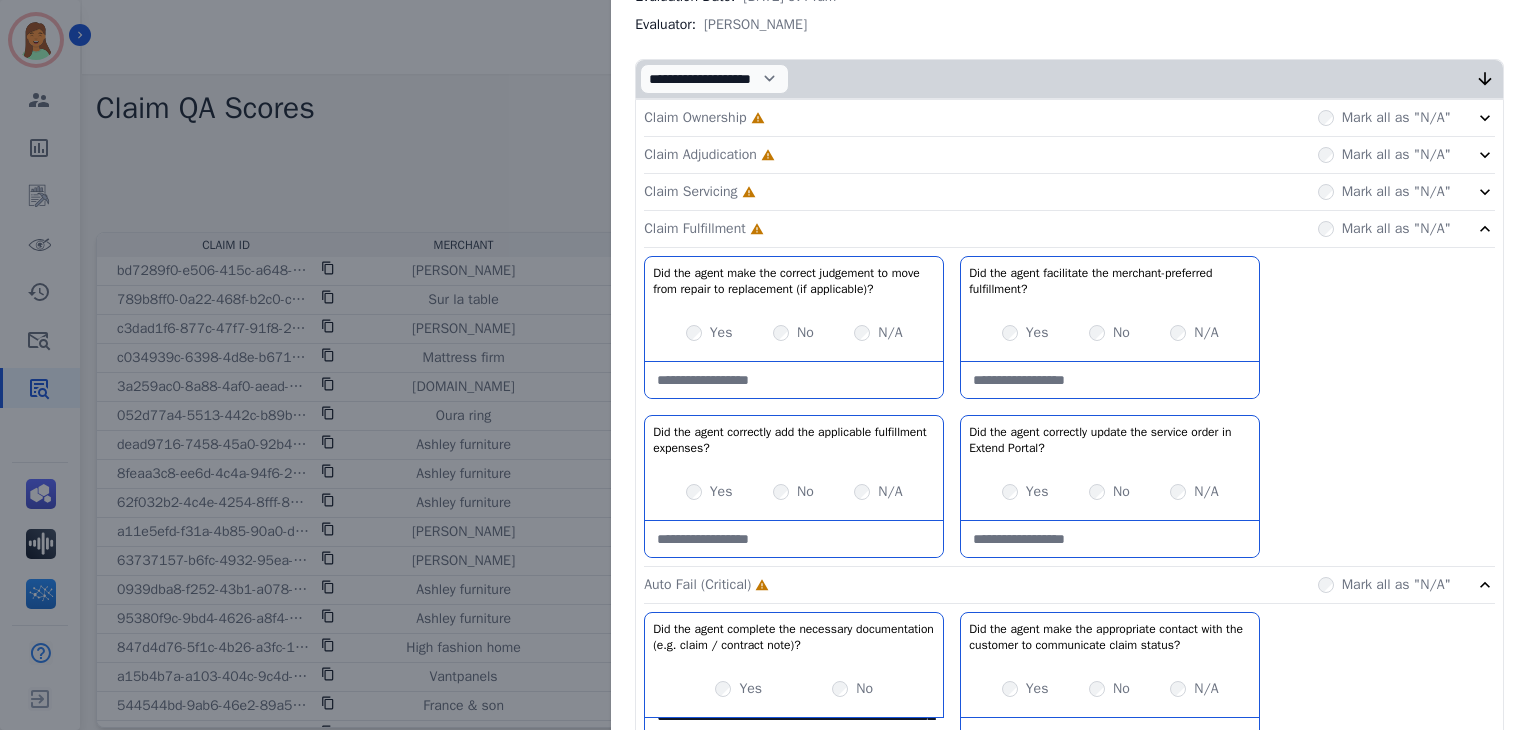 click on "Claim Servicing     Incomplete         Mark all as "N/A"" 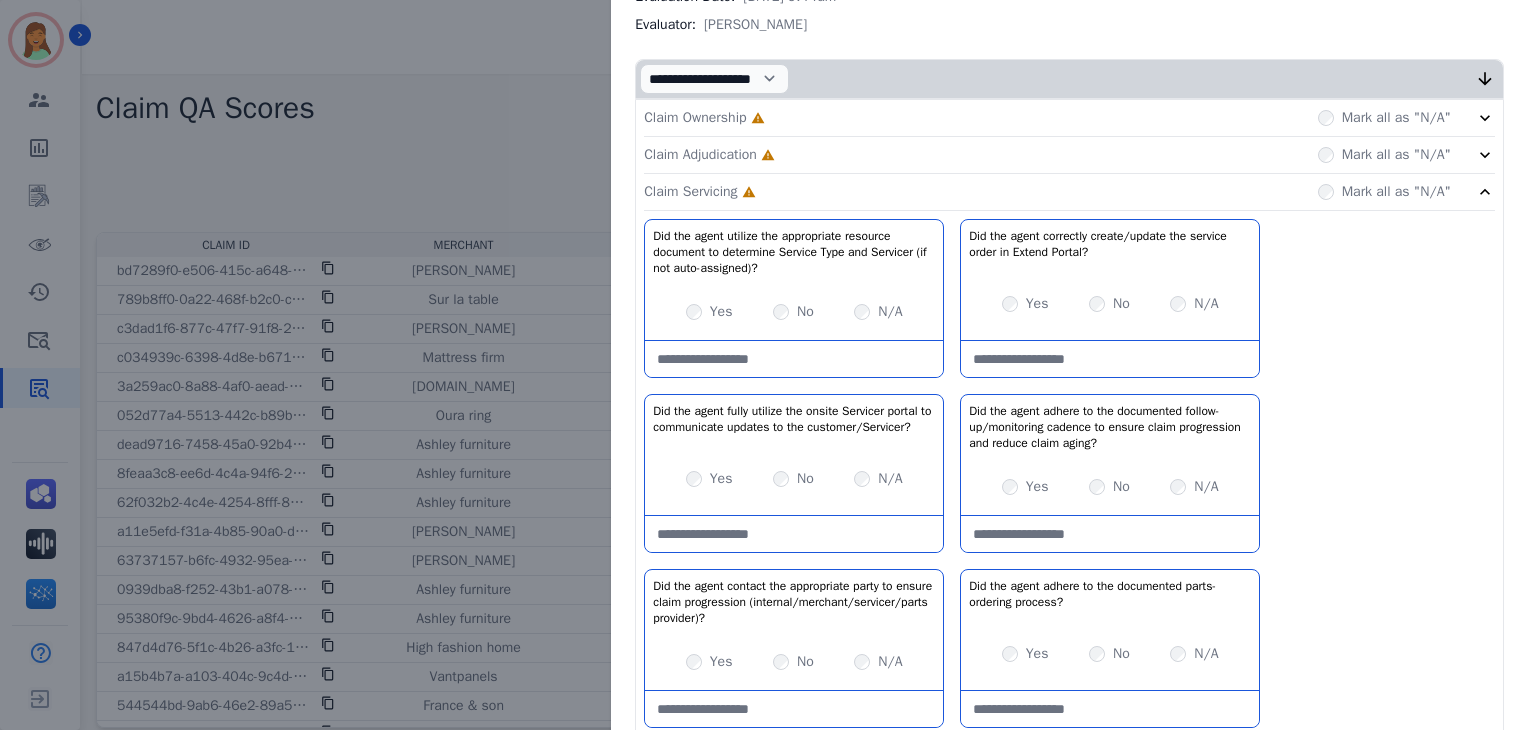 drag, startPoint x: 808, startPoint y: 153, endPoint x: 812, endPoint y: 112, distance: 41.19466 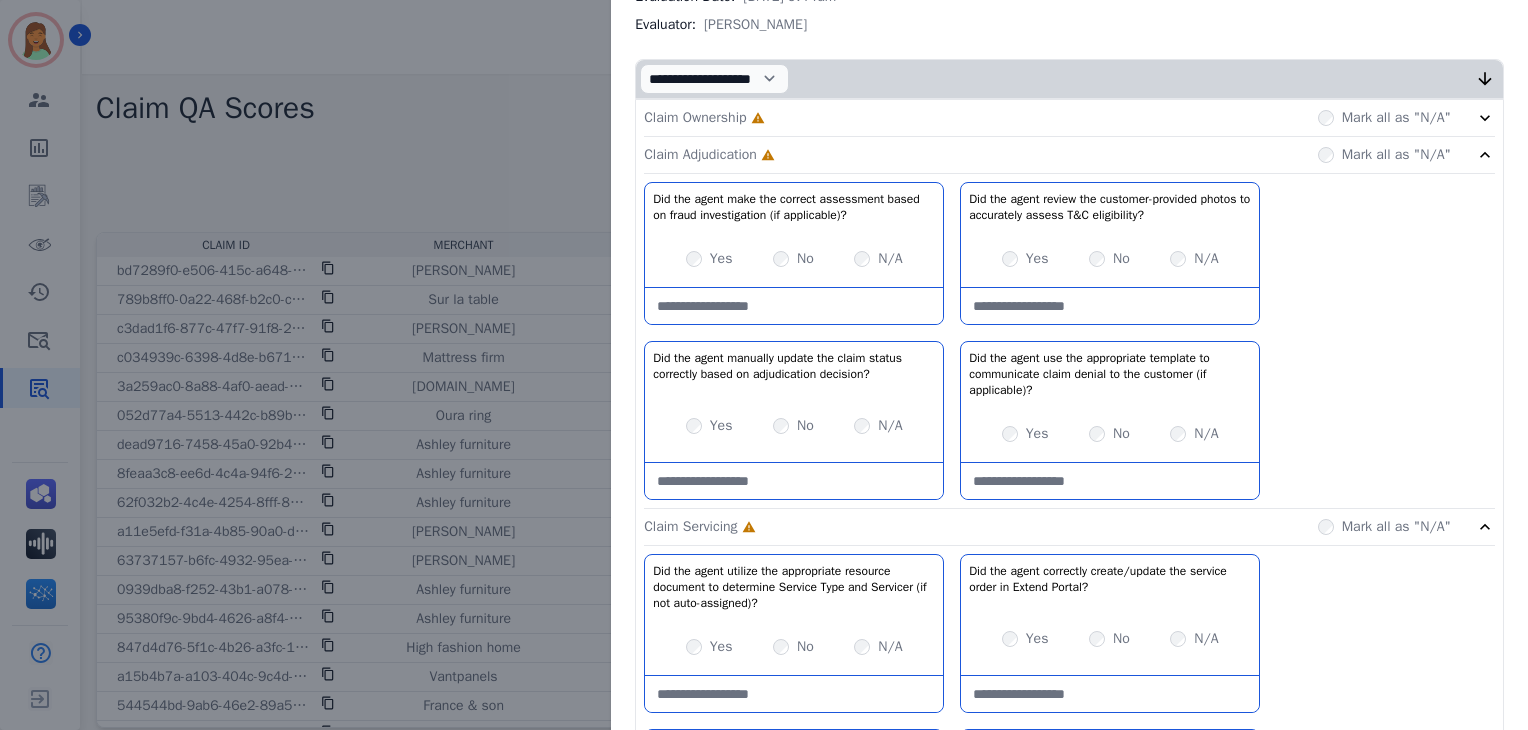 click on "Claim Ownership     Incomplete         Mark all as "N/A"" at bounding box center [1069, 118] 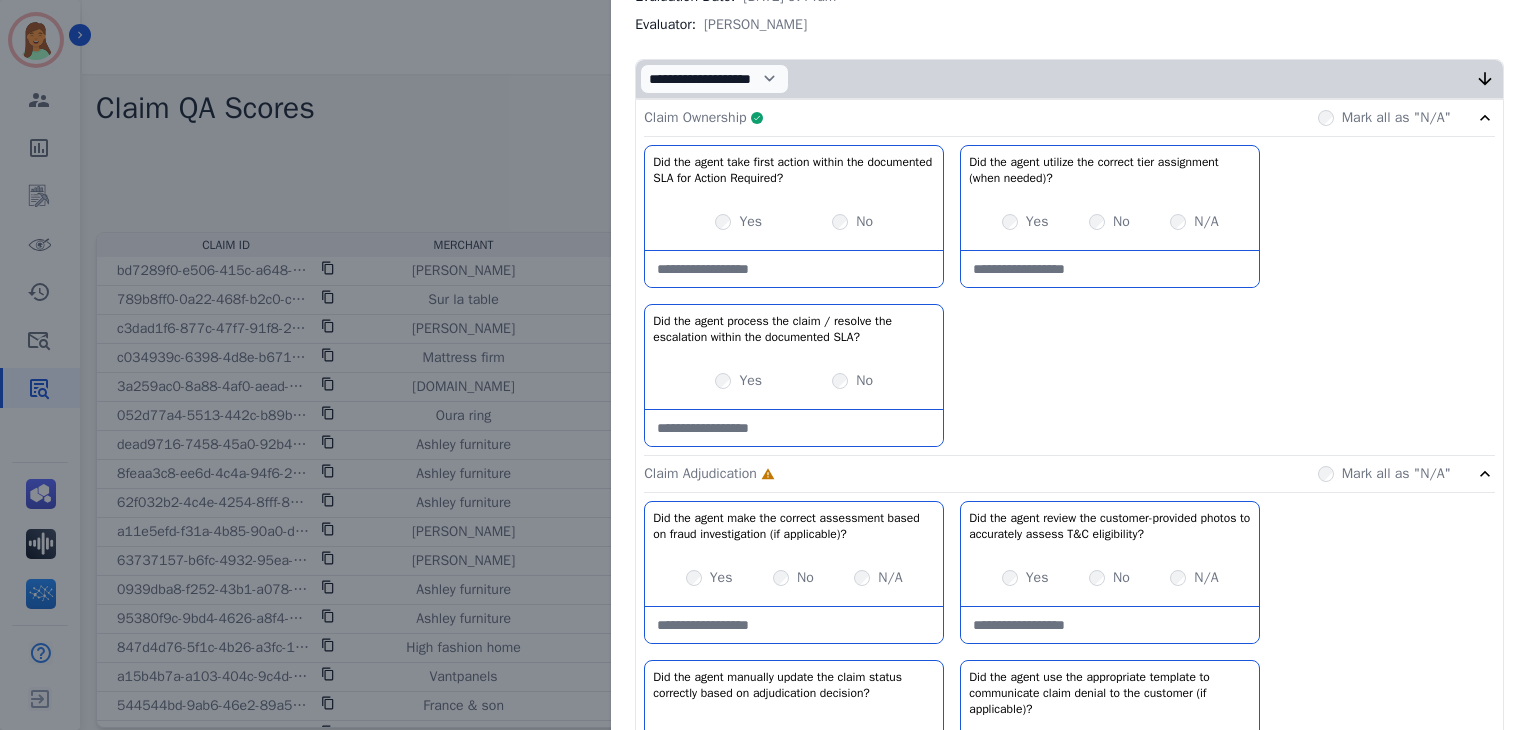 click on "Claim Ownership     Complete         Mark all as "N/A"" at bounding box center (1069, 118) 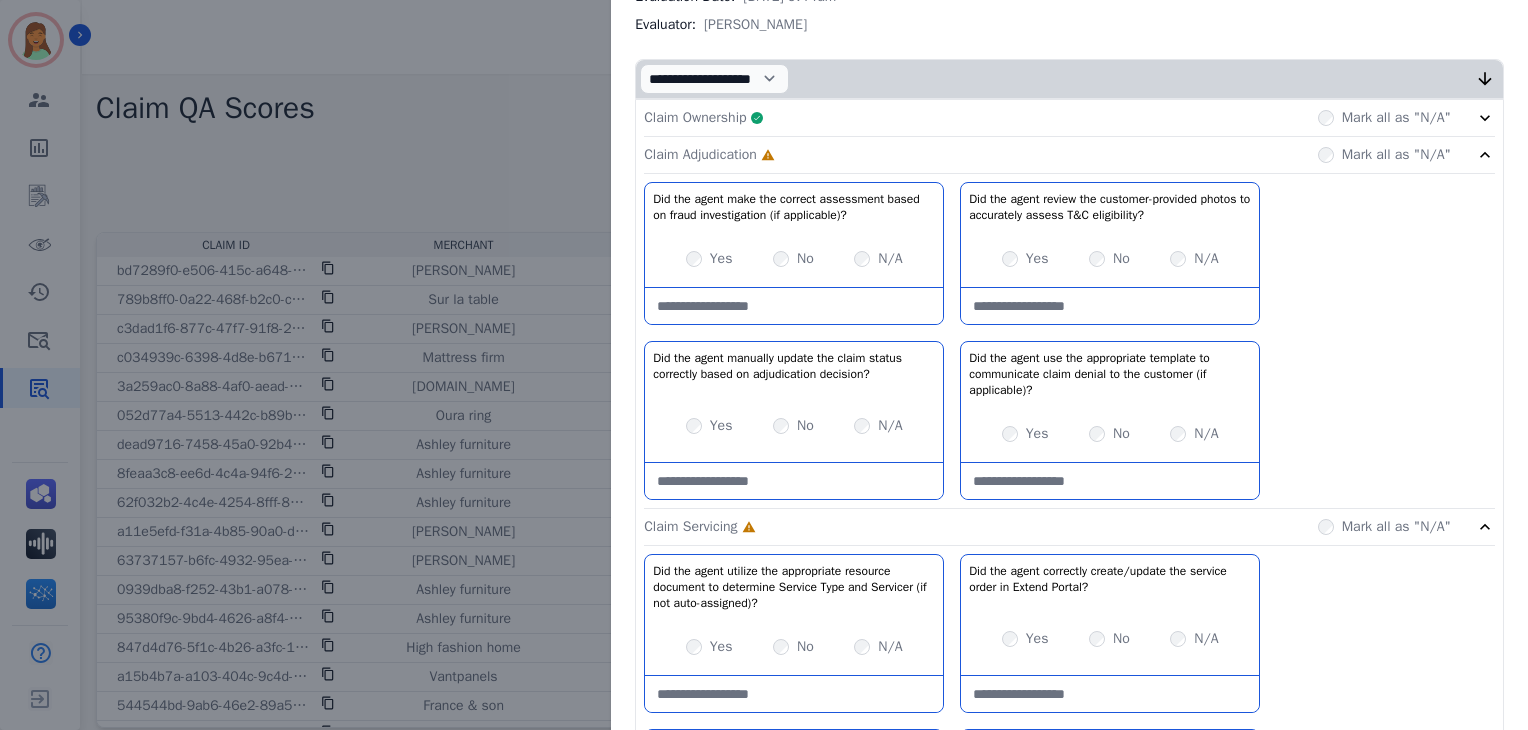 click on "Yes" at bounding box center (1025, 259) 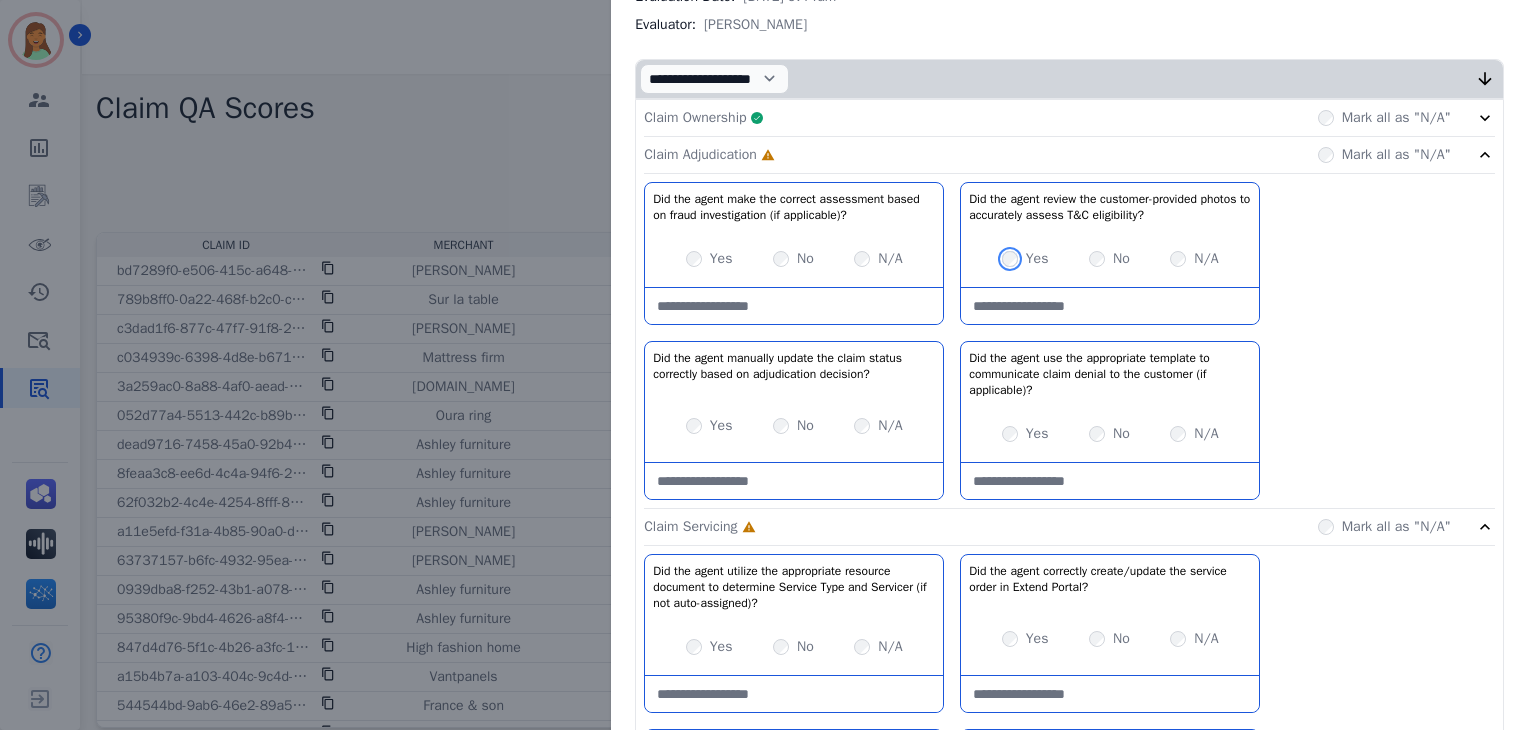 scroll, scrollTop: 400, scrollLeft: 0, axis: vertical 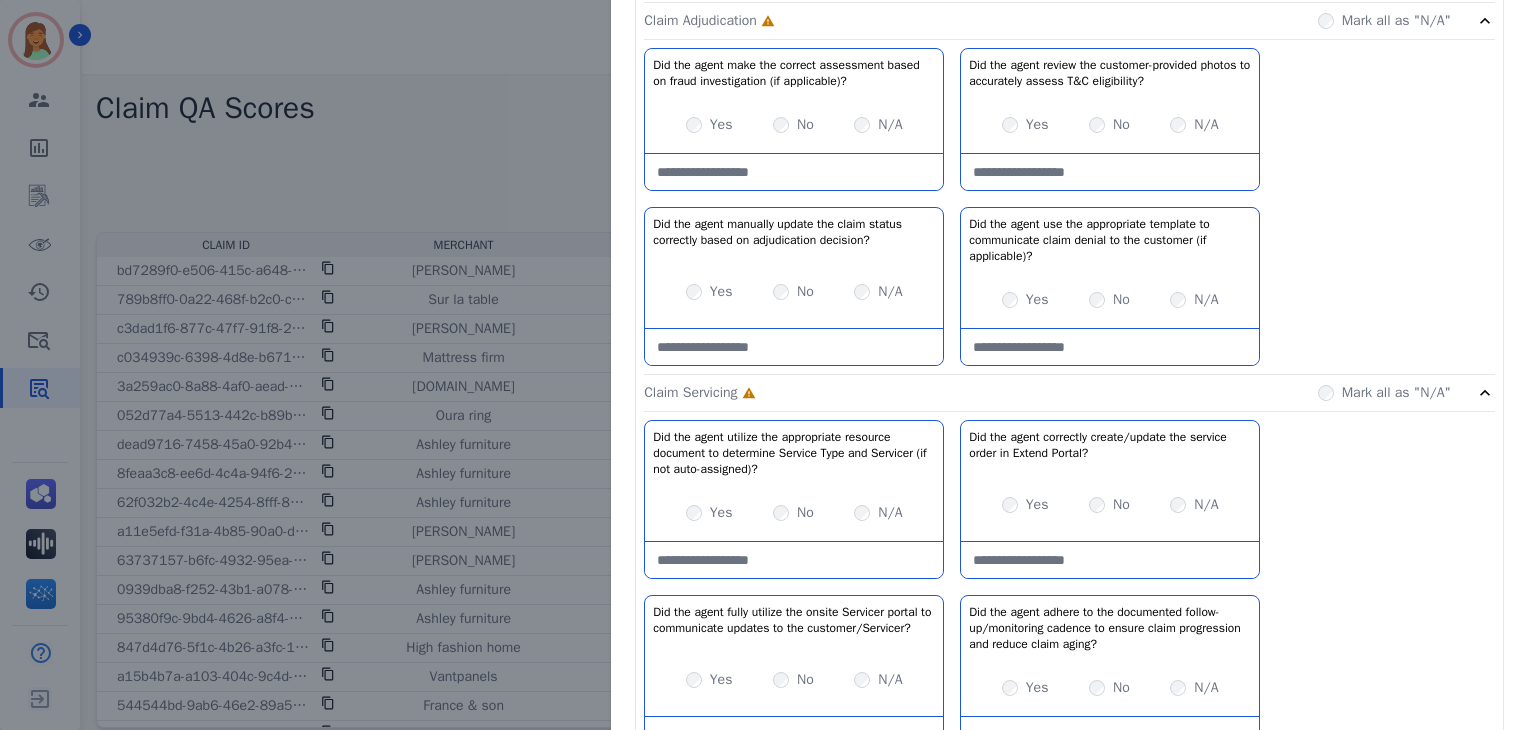 click on "N/A" at bounding box center (1194, 300) 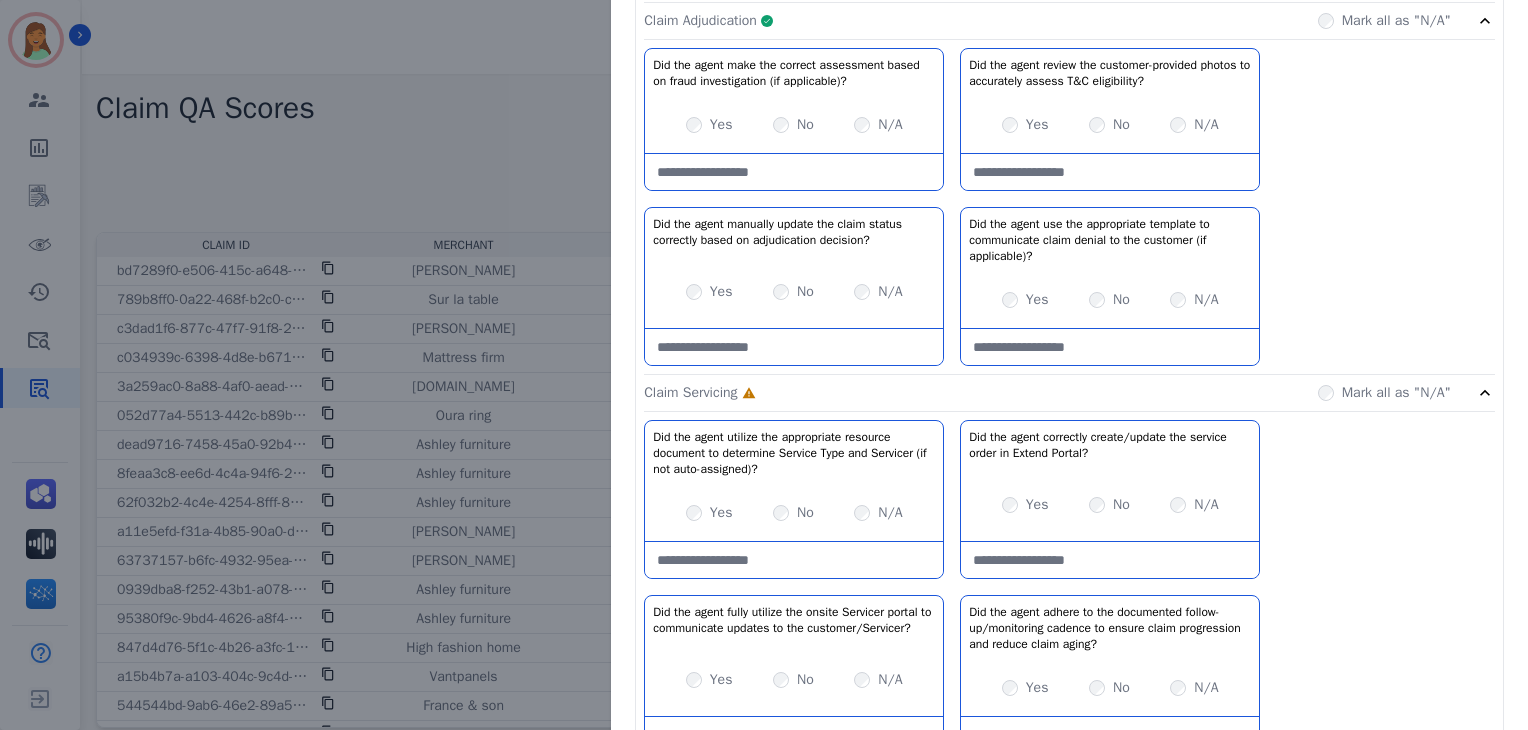 click on "Claim Adjudication     Complete         Mark all as "N/A"" 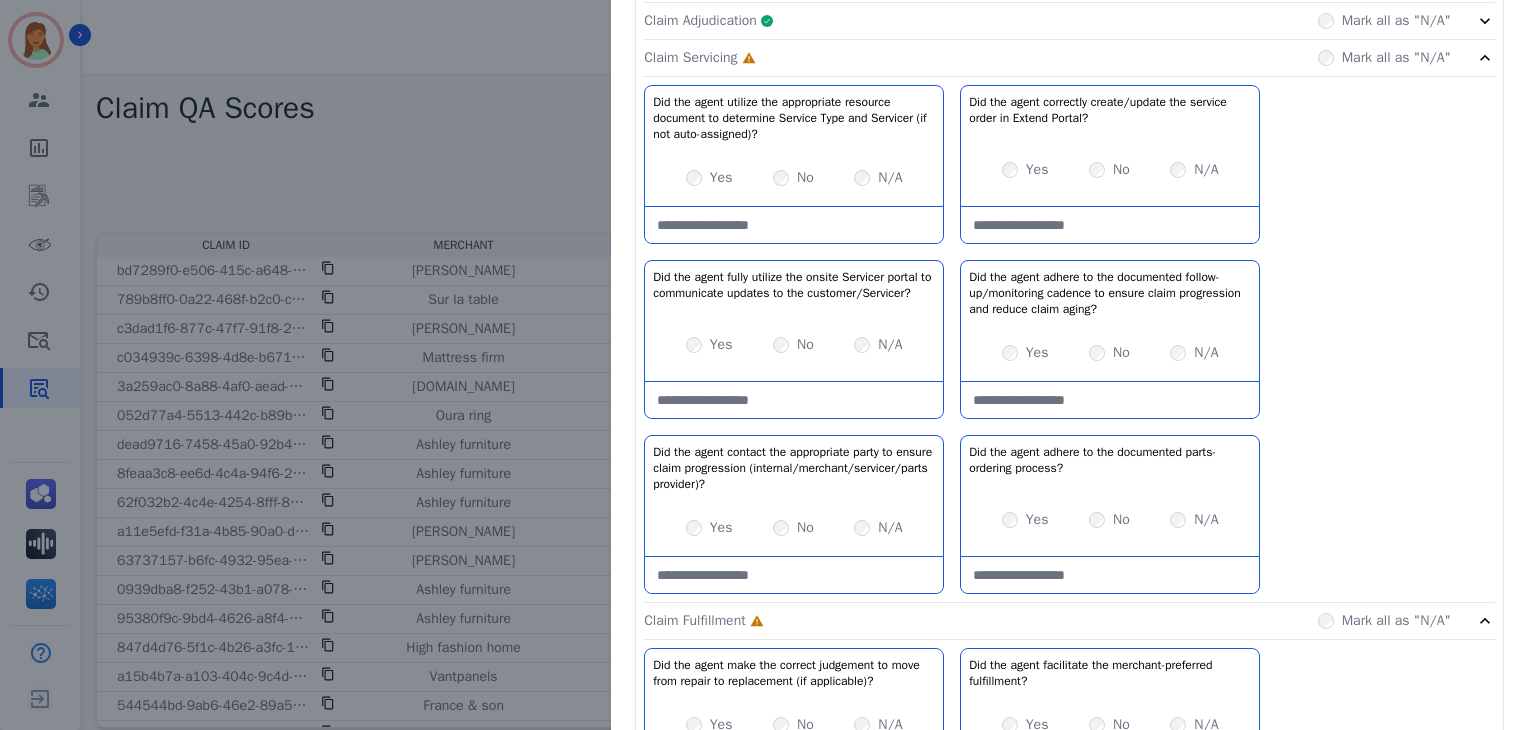 click on "Yes" at bounding box center (709, 178) 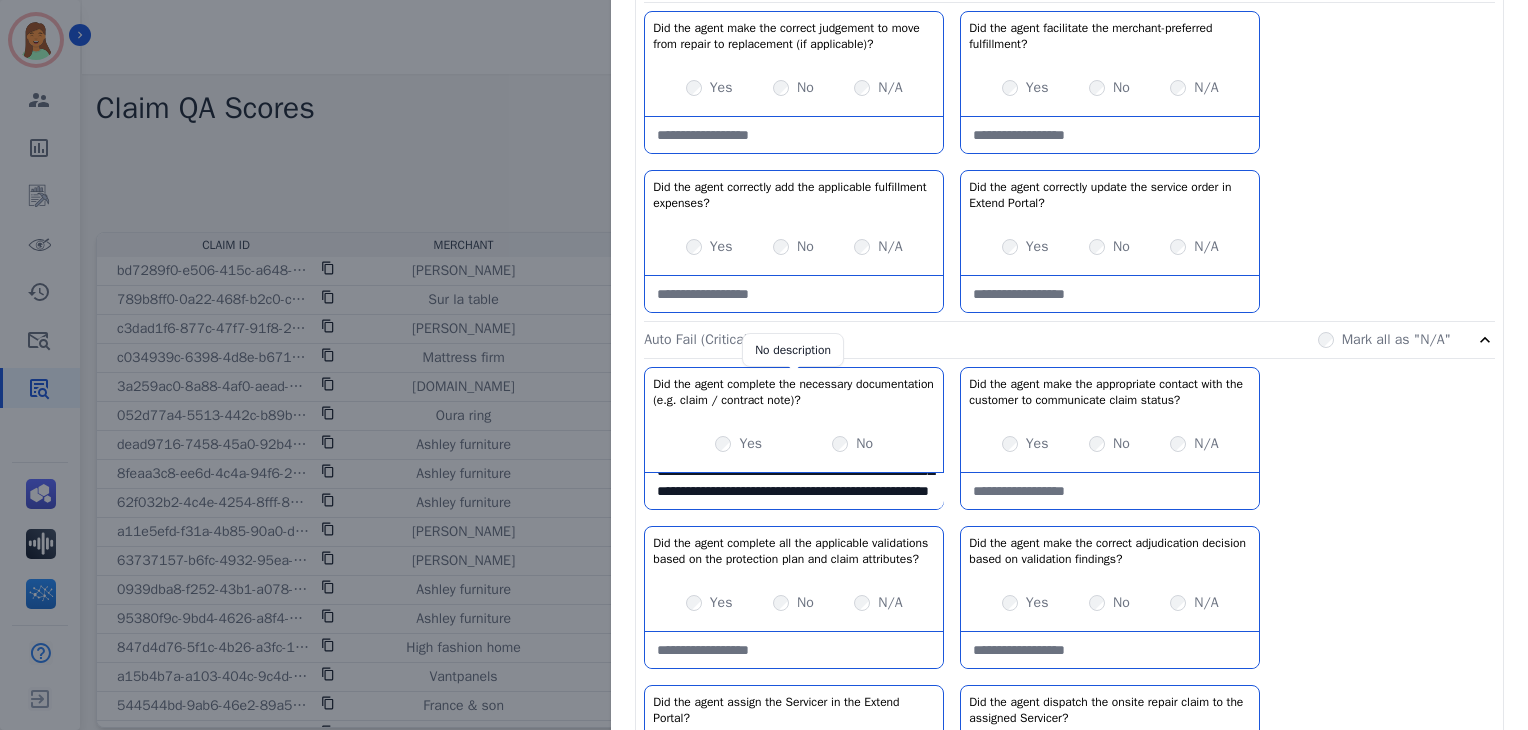 scroll, scrollTop: 1304, scrollLeft: 0, axis: vertical 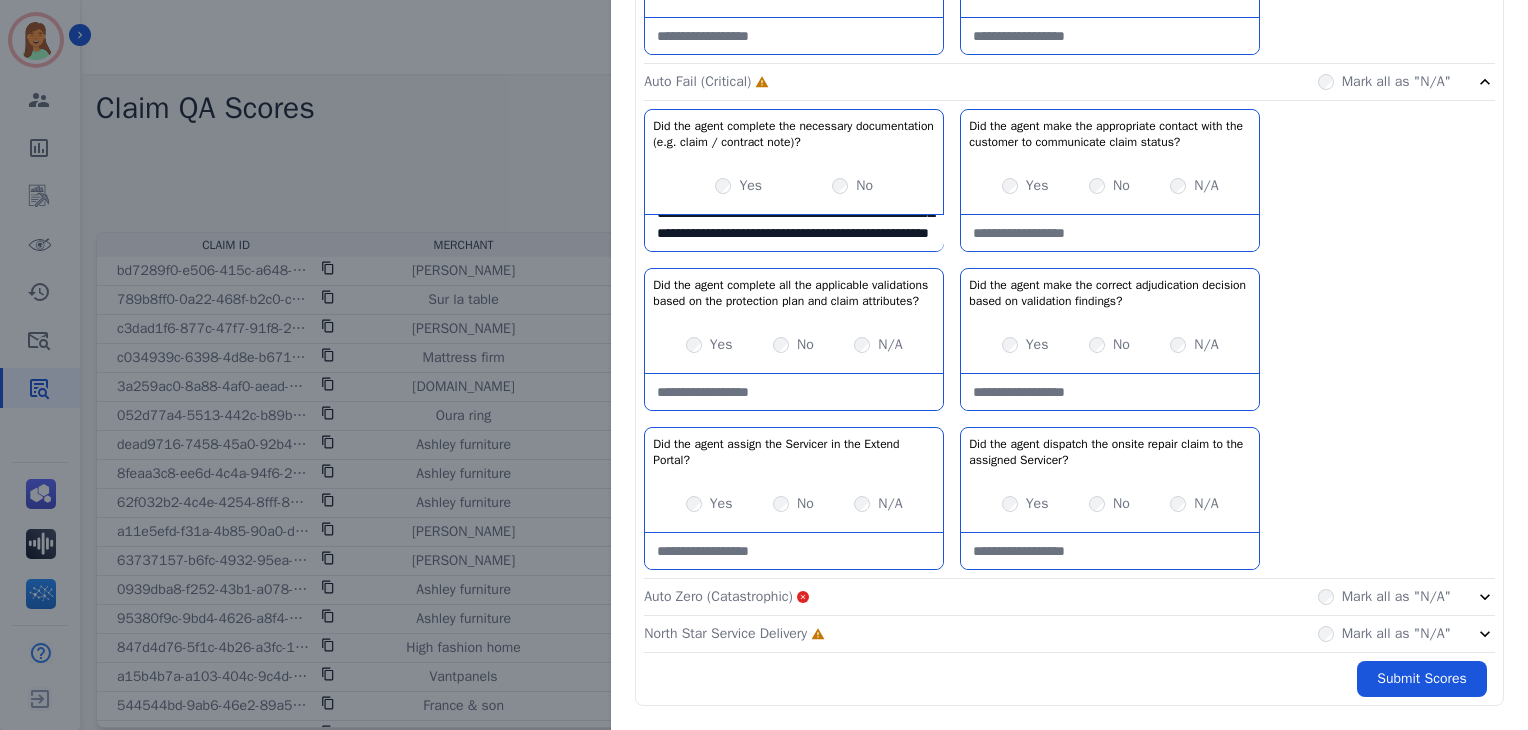 click on "**********" at bounding box center (794, 233) 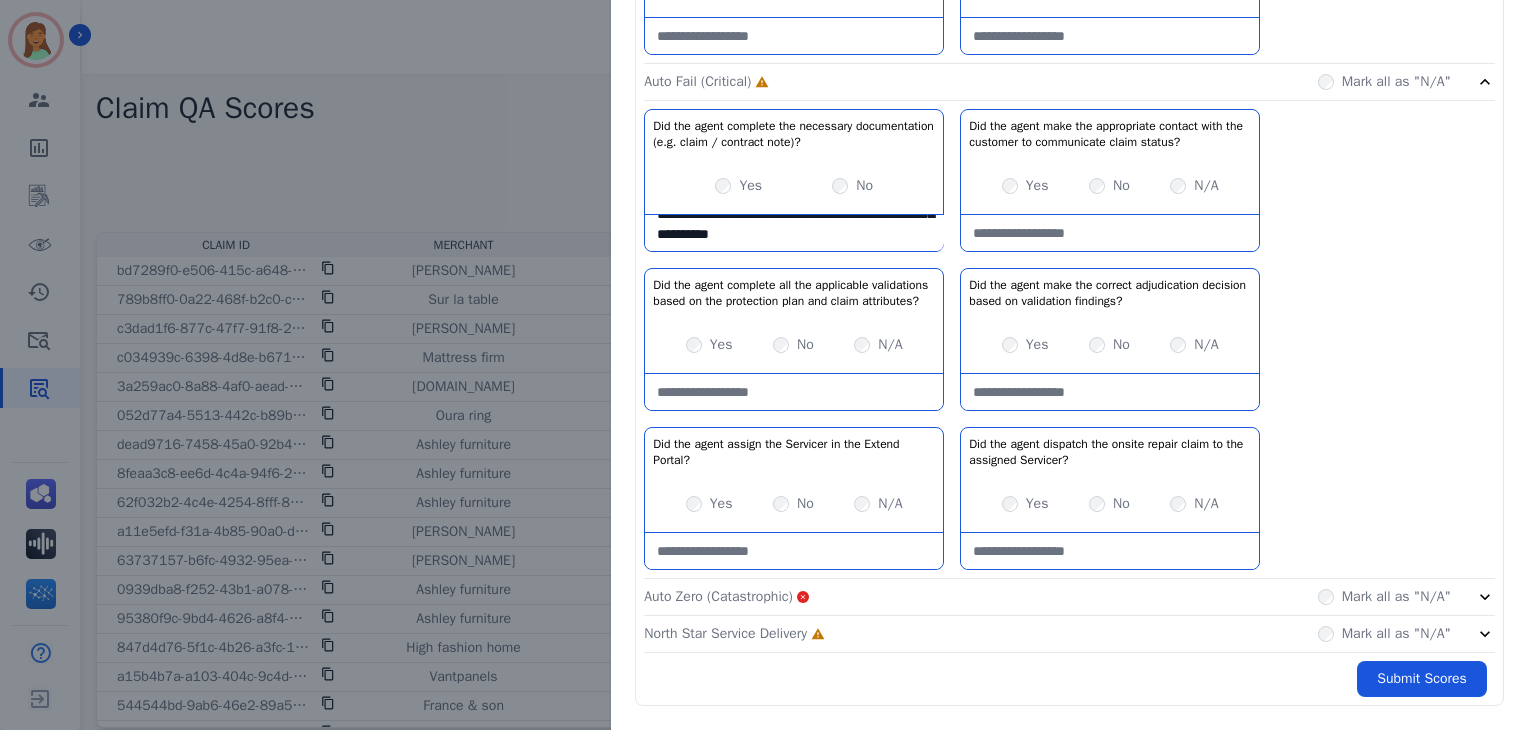 scroll, scrollTop: 71, scrollLeft: 0, axis: vertical 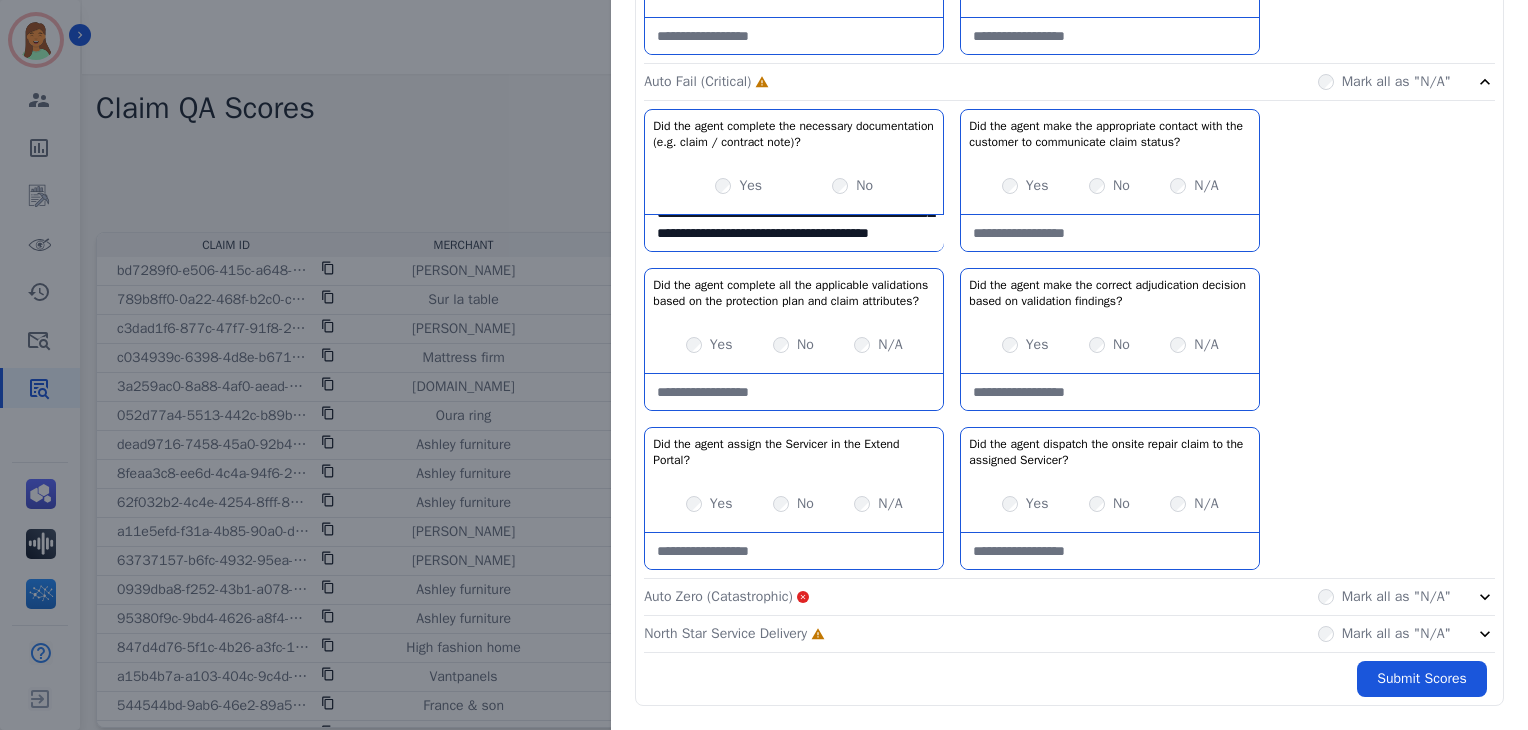 type on "**********" 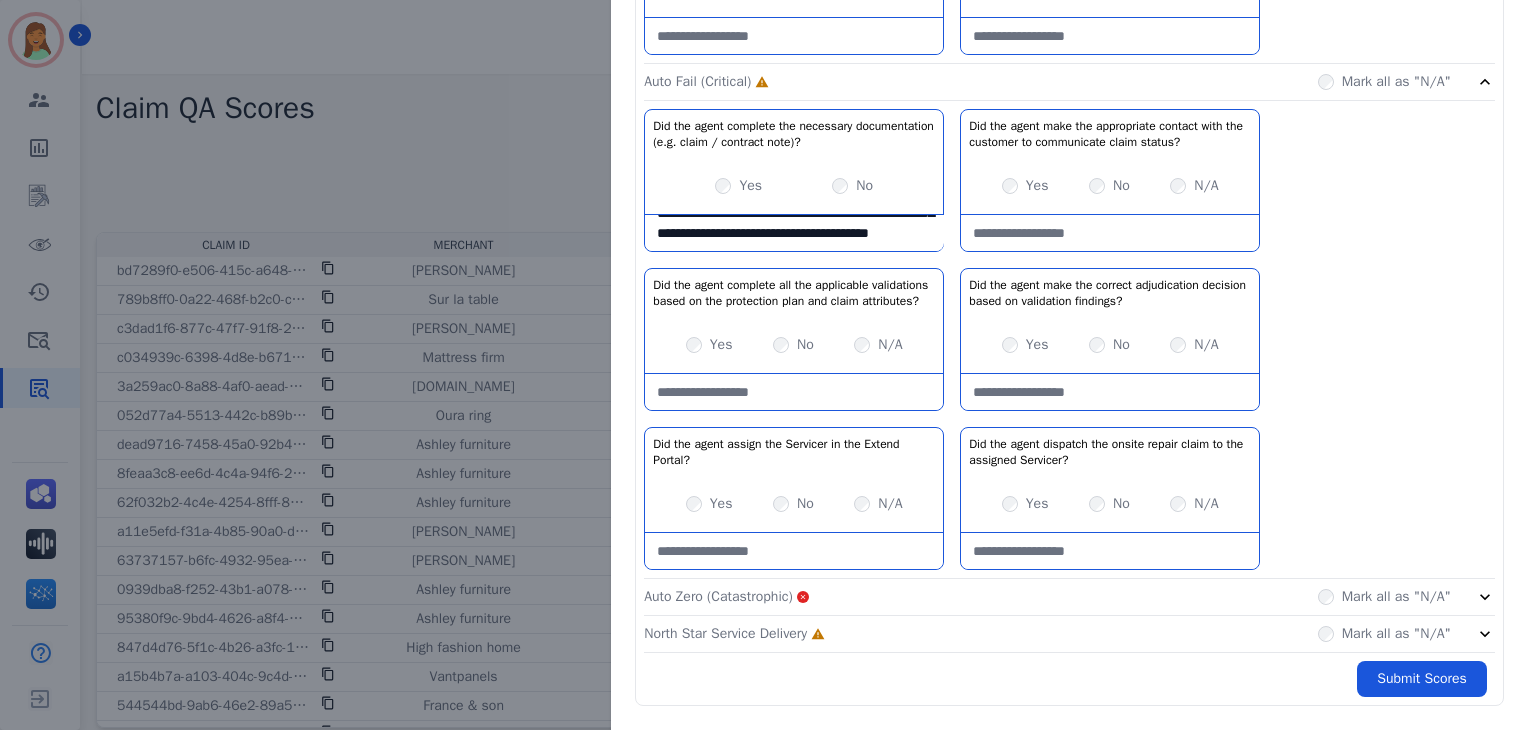 click on "Yes" at bounding box center [709, 504] 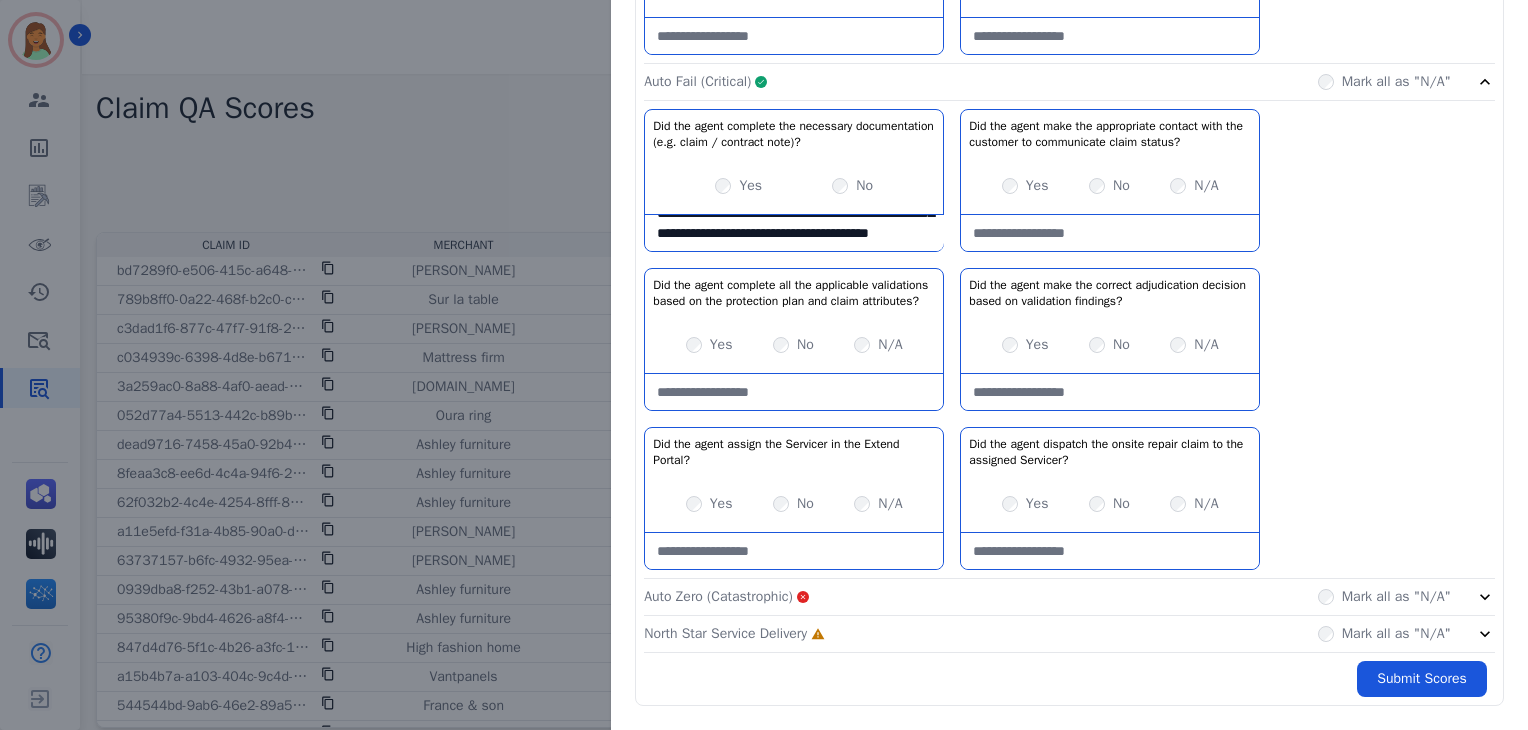 click on "North Star Service Delivery     Incomplete         Mark all as "N/A"" 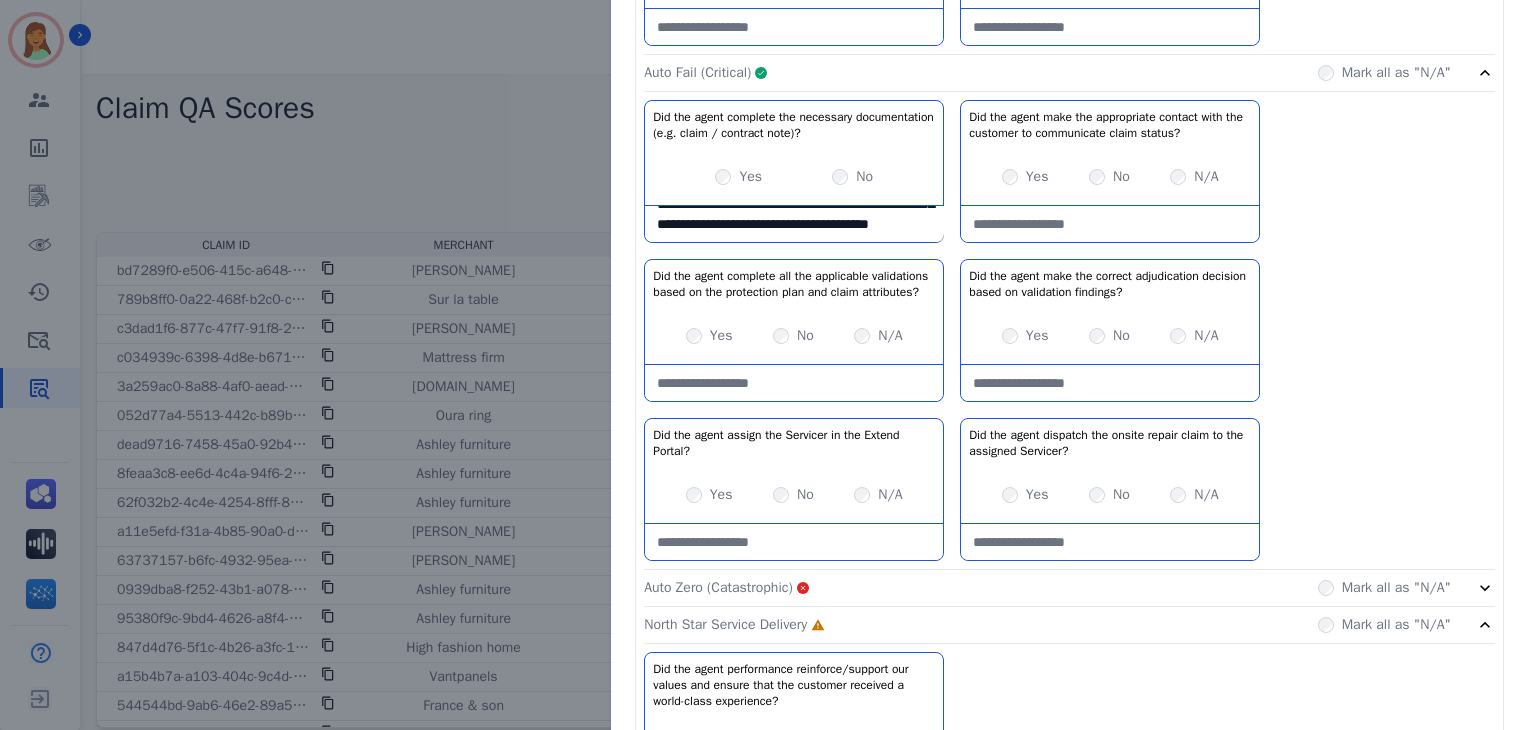 scroll, scrollTop: 1480, scrollLeft: 0, axis: vertical 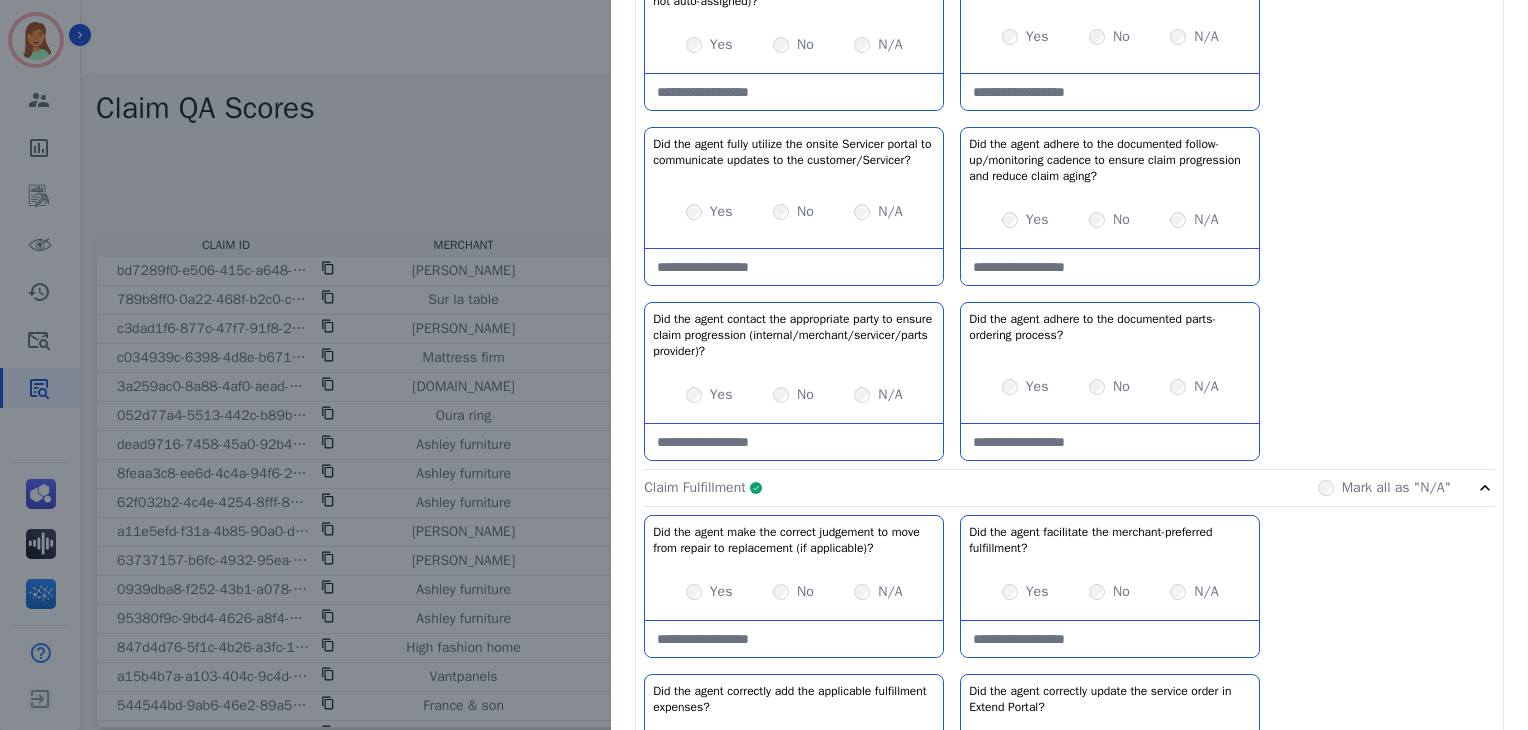 click on "Claim Fulfillment     Complete         Mark all as "N/A"" 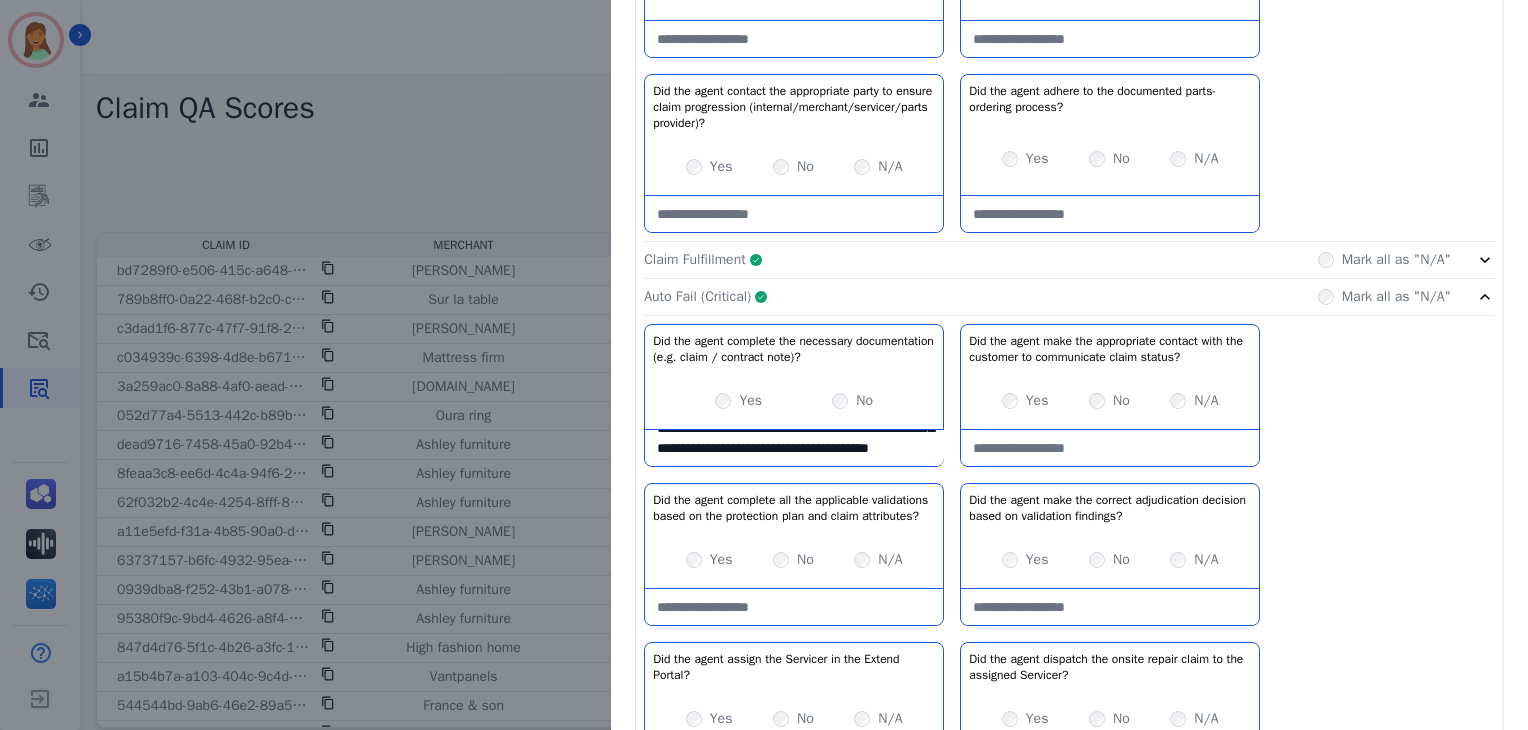 click on "Auto Fail (Critical)     Complete         Mark all as "N/A"" 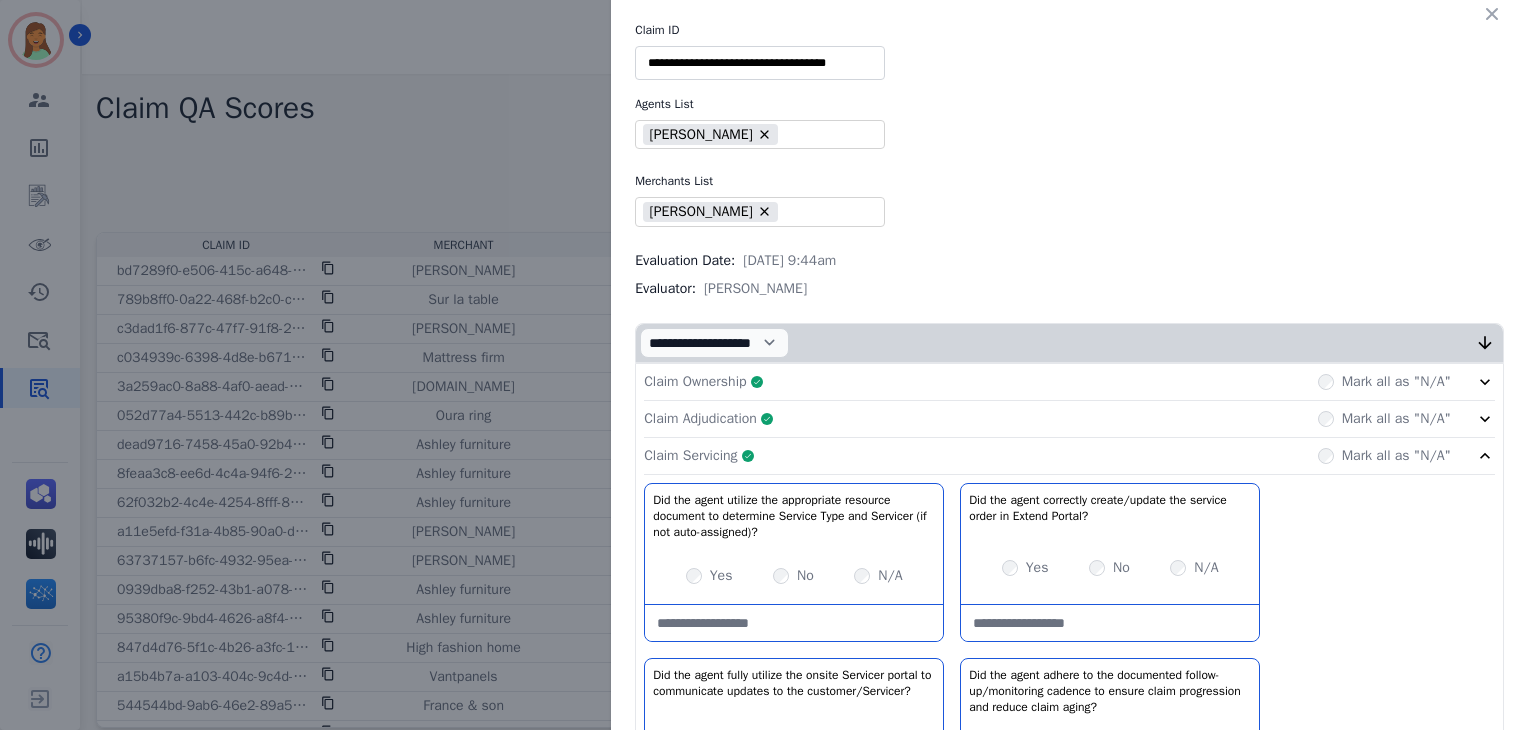 click on "Claim Servicing     Complete         Mark all as "N/A"" 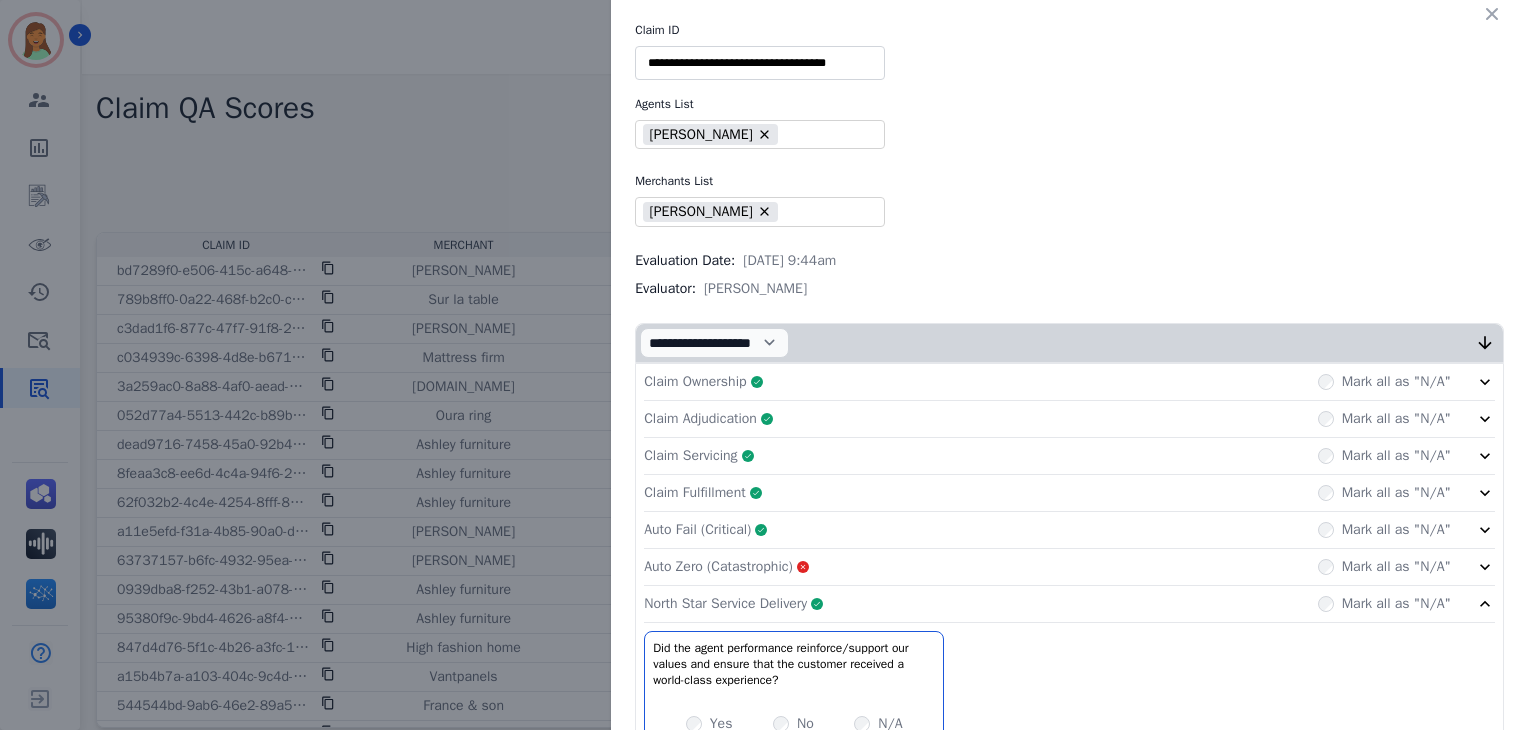 scroll, scrollTop: 144, scrollLeft: 0, axis: vertical 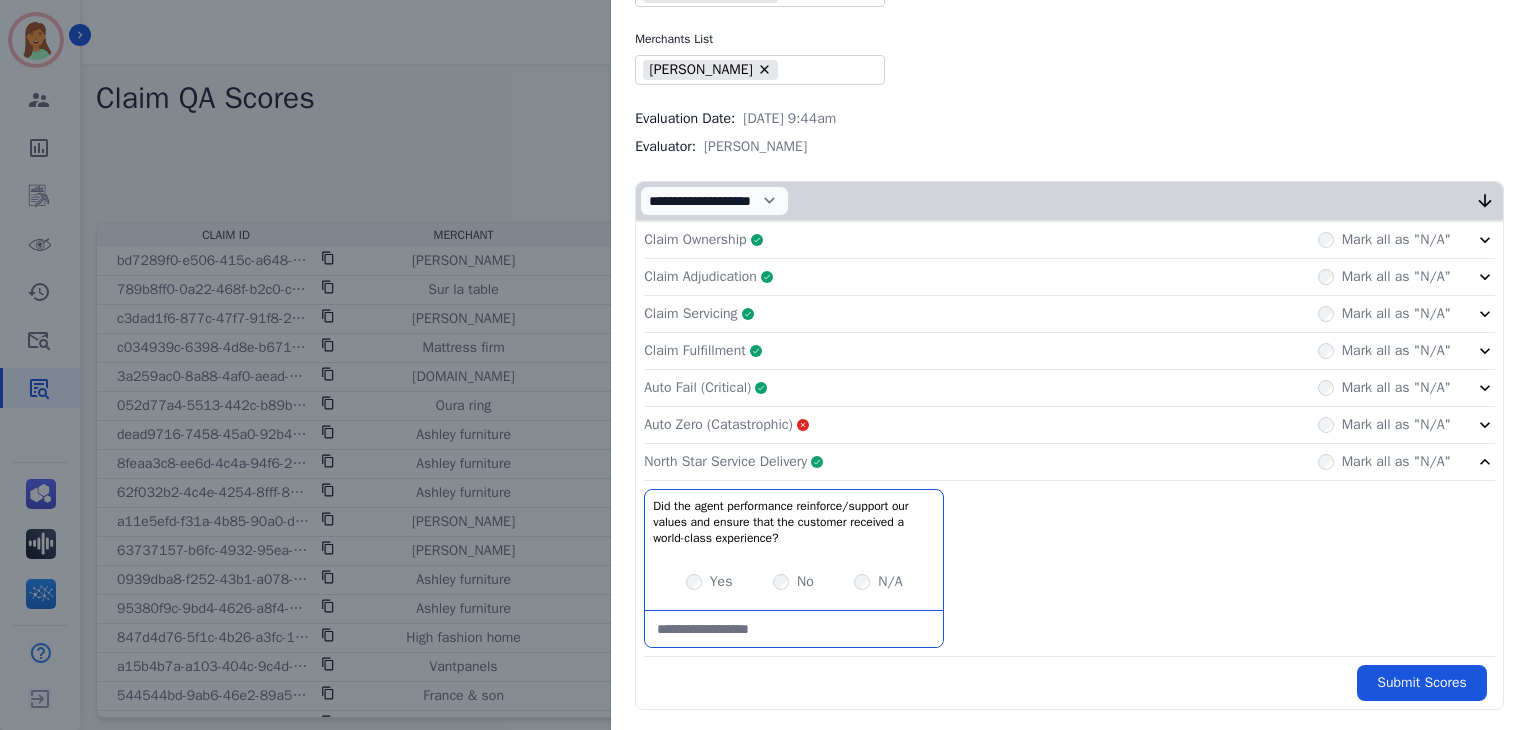 click on "North Star Service Delivery     Complete         Mark all as "N/A"" 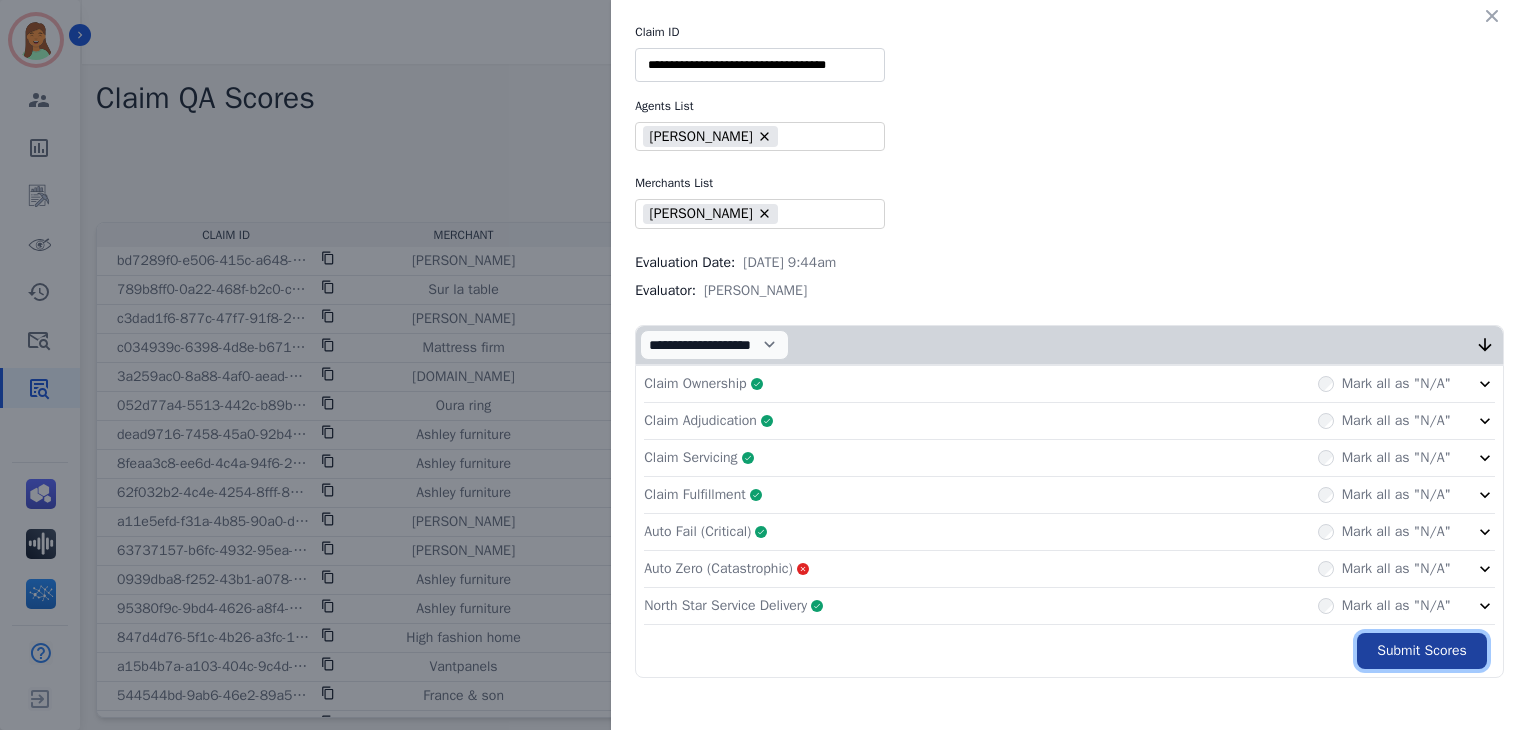 click on "Submit Scores" at bounding box center (1422, 651) 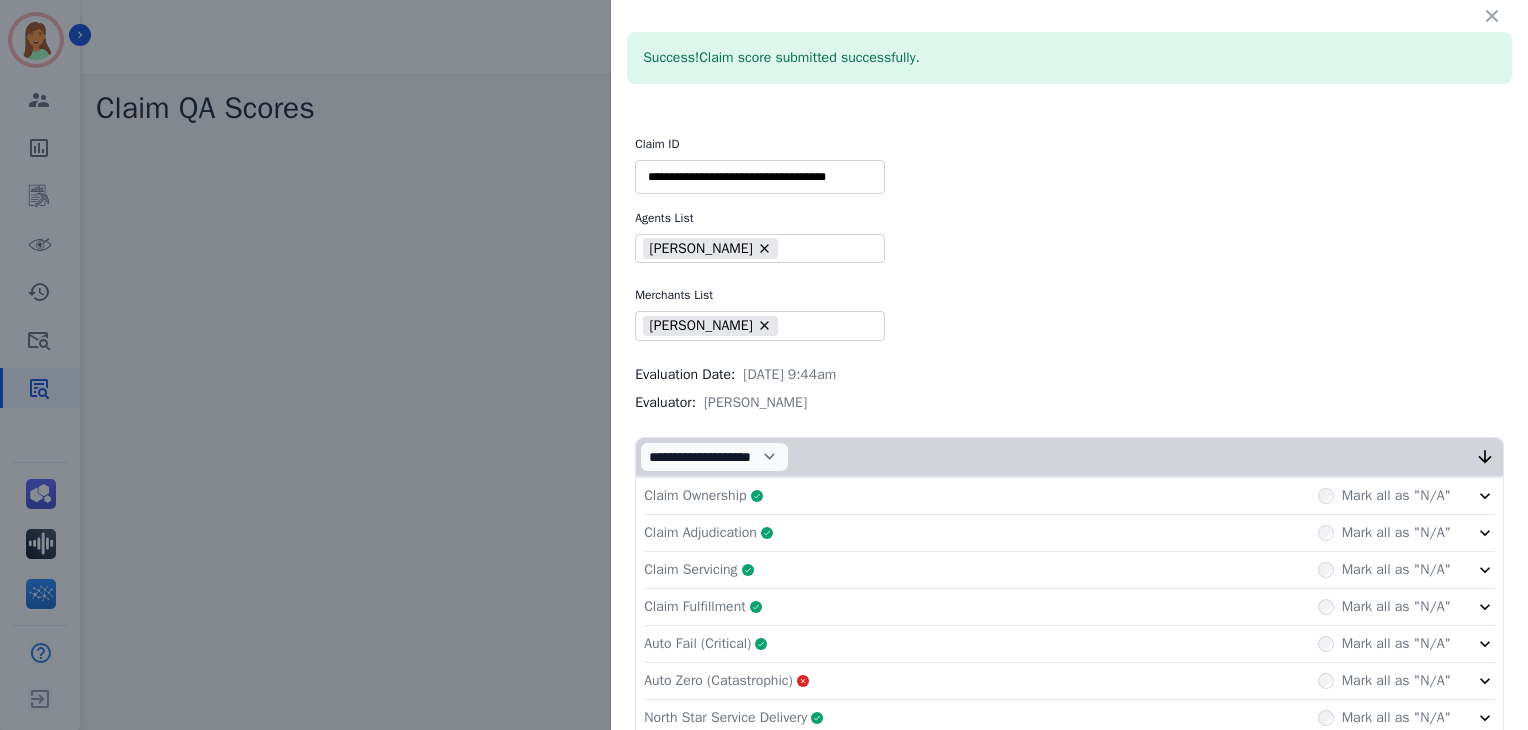 scroll, scrollTop: 0, scrollLeft: 0, axis: both 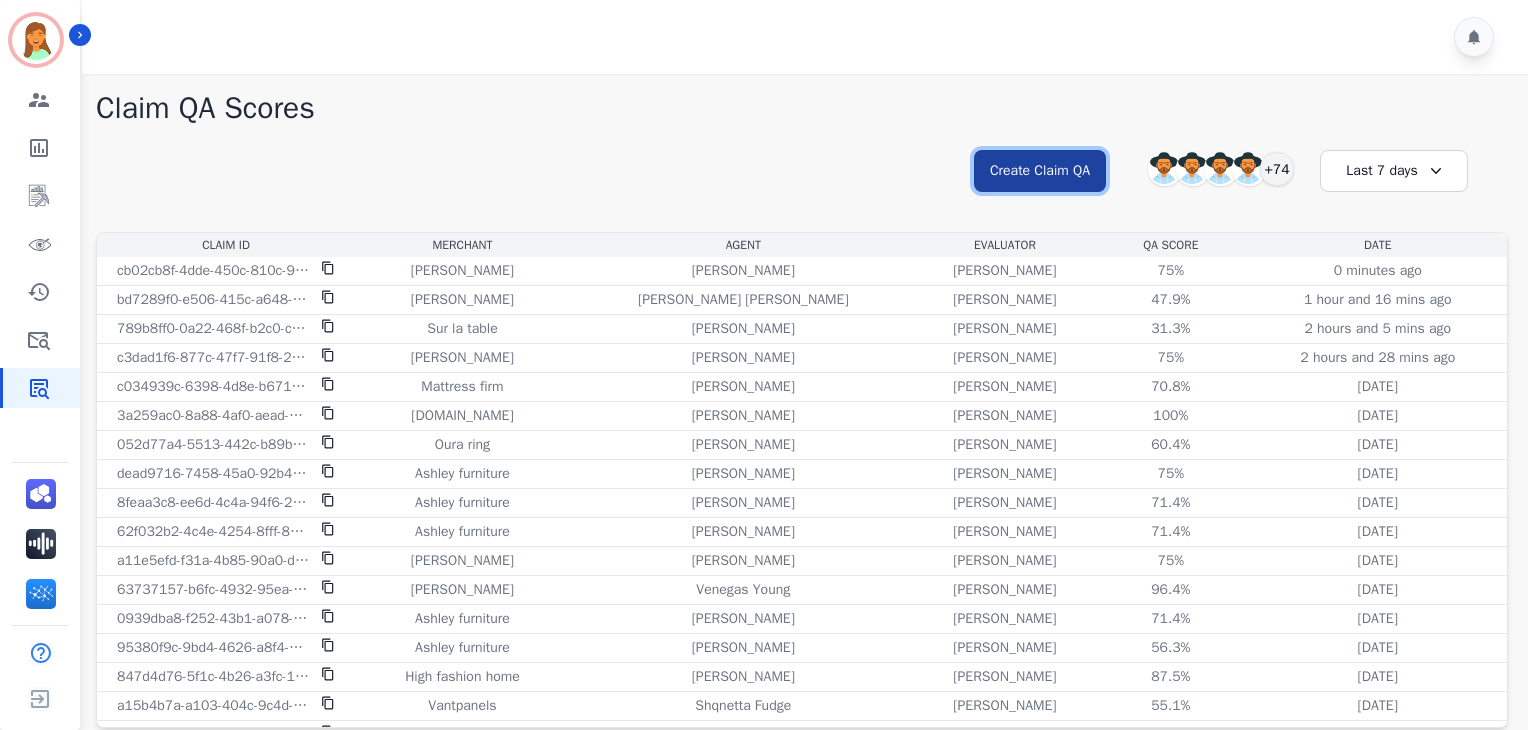 click on "Create Claim QA" at bounding box center [1040, 171] 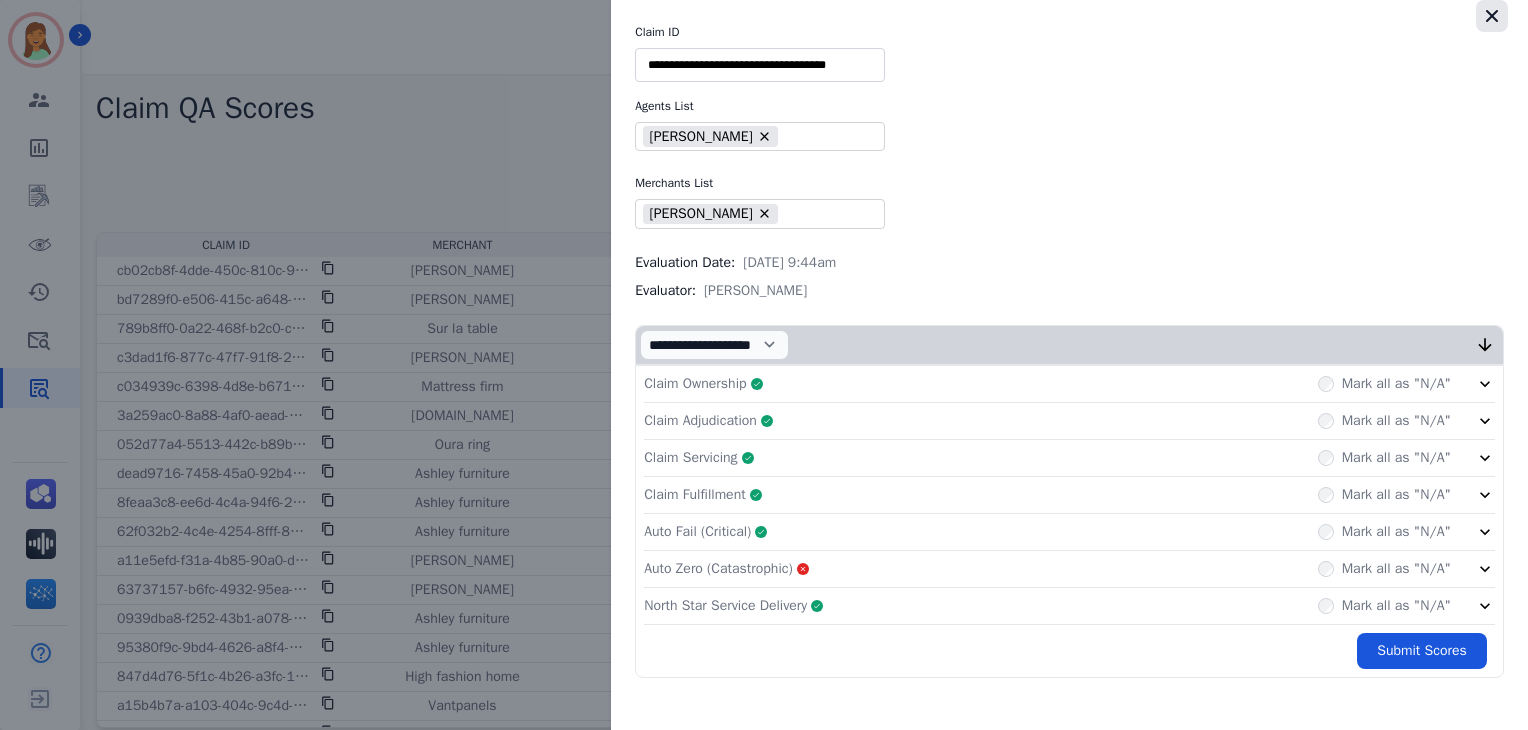 click 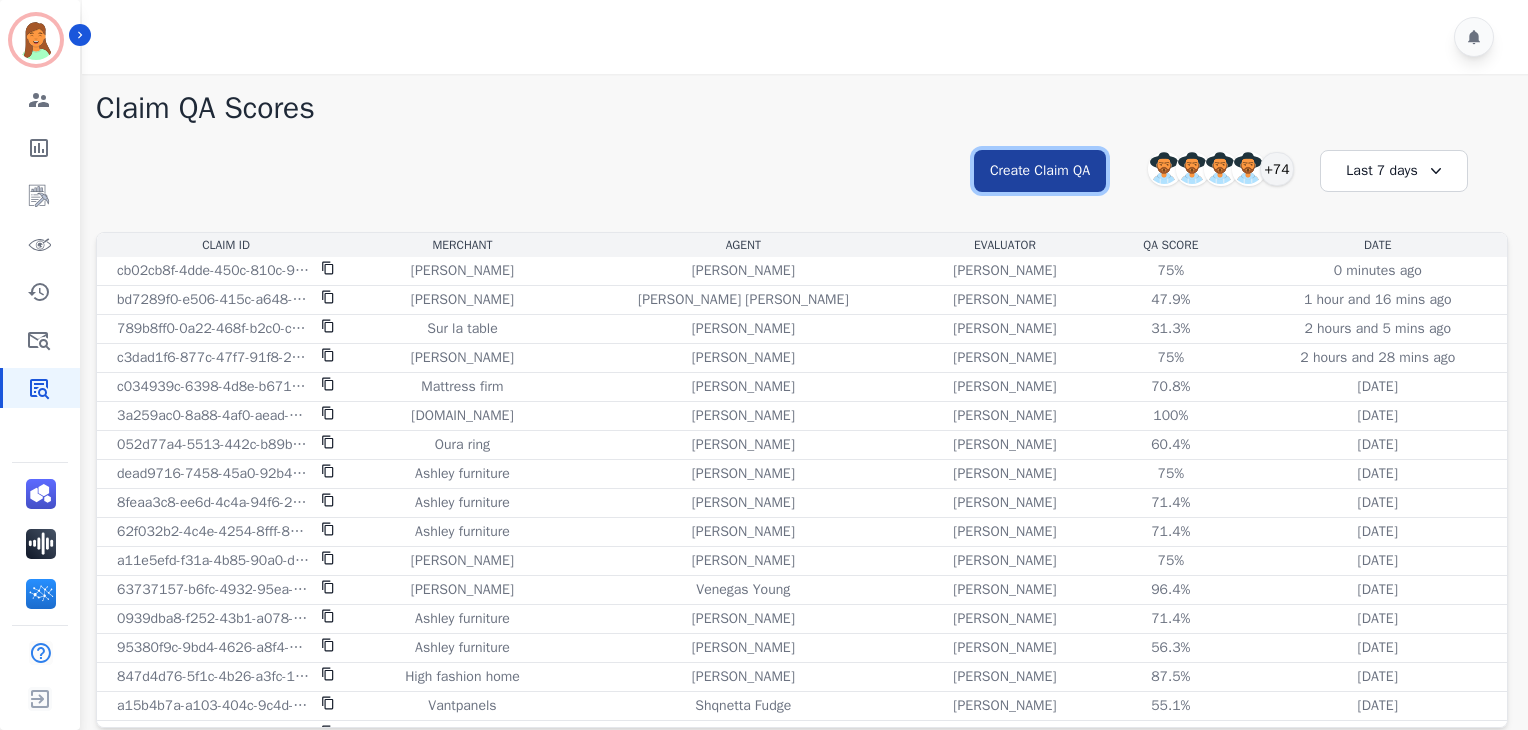 click on "Create Claim QA" at bounding box center [1040, 171] 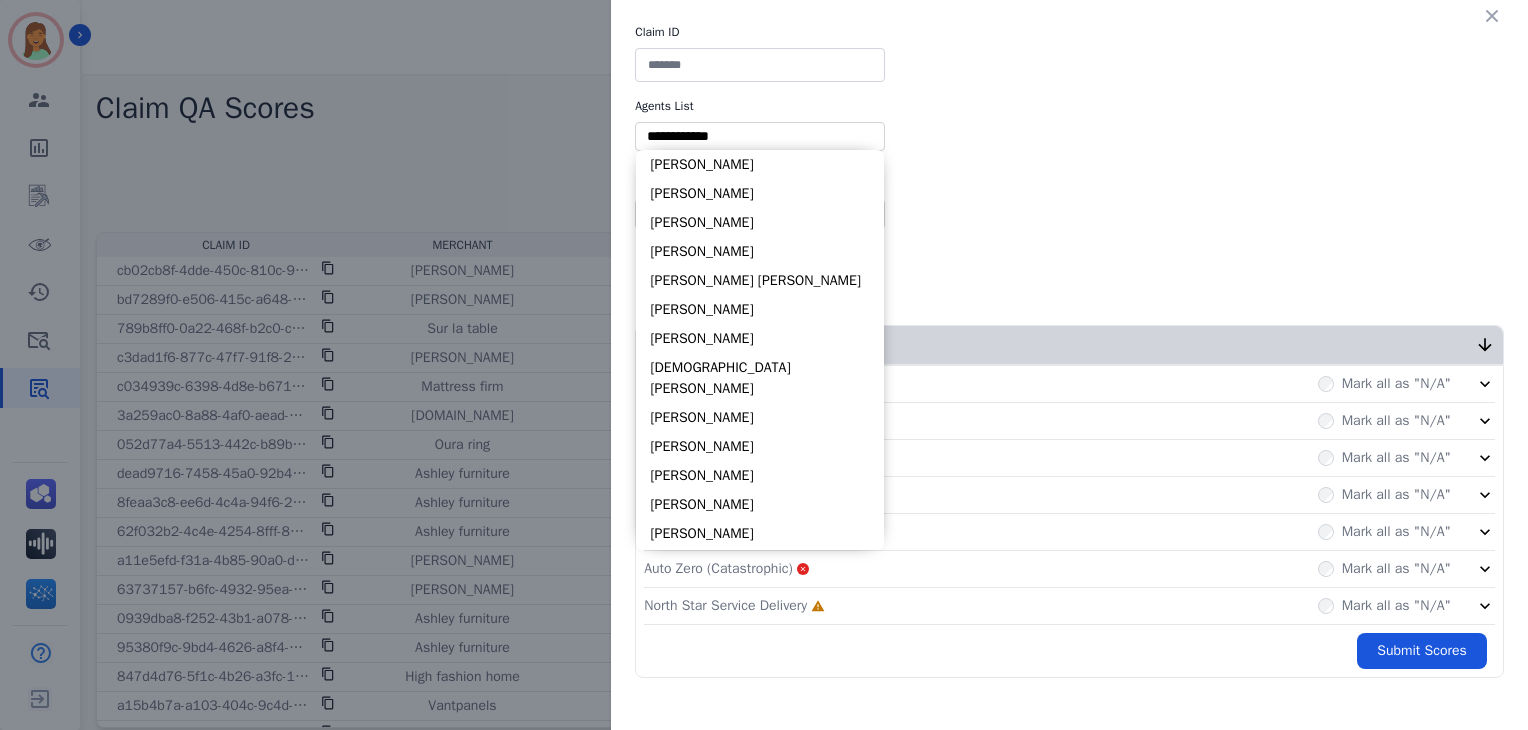 click at bounding box center [760, 136] 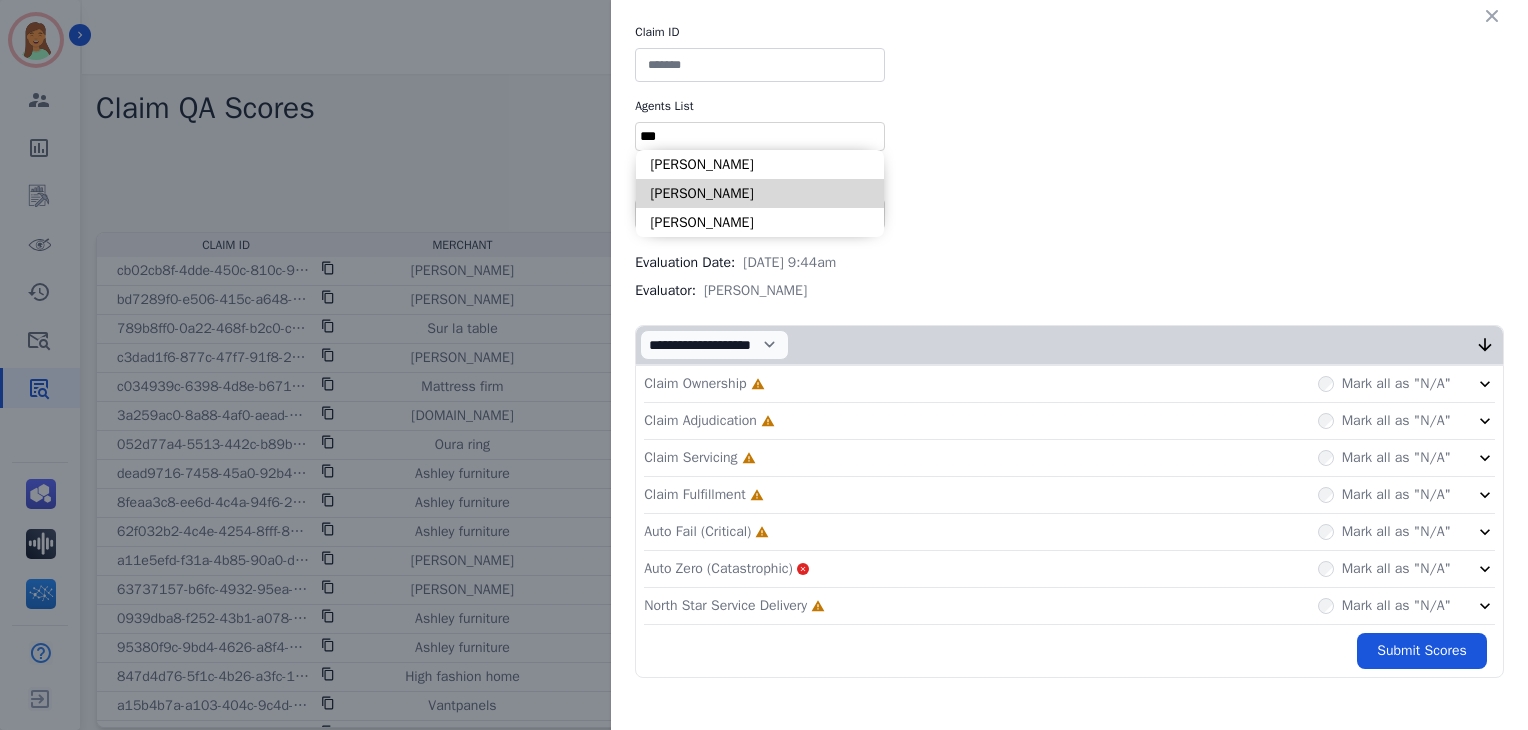 type on "***" 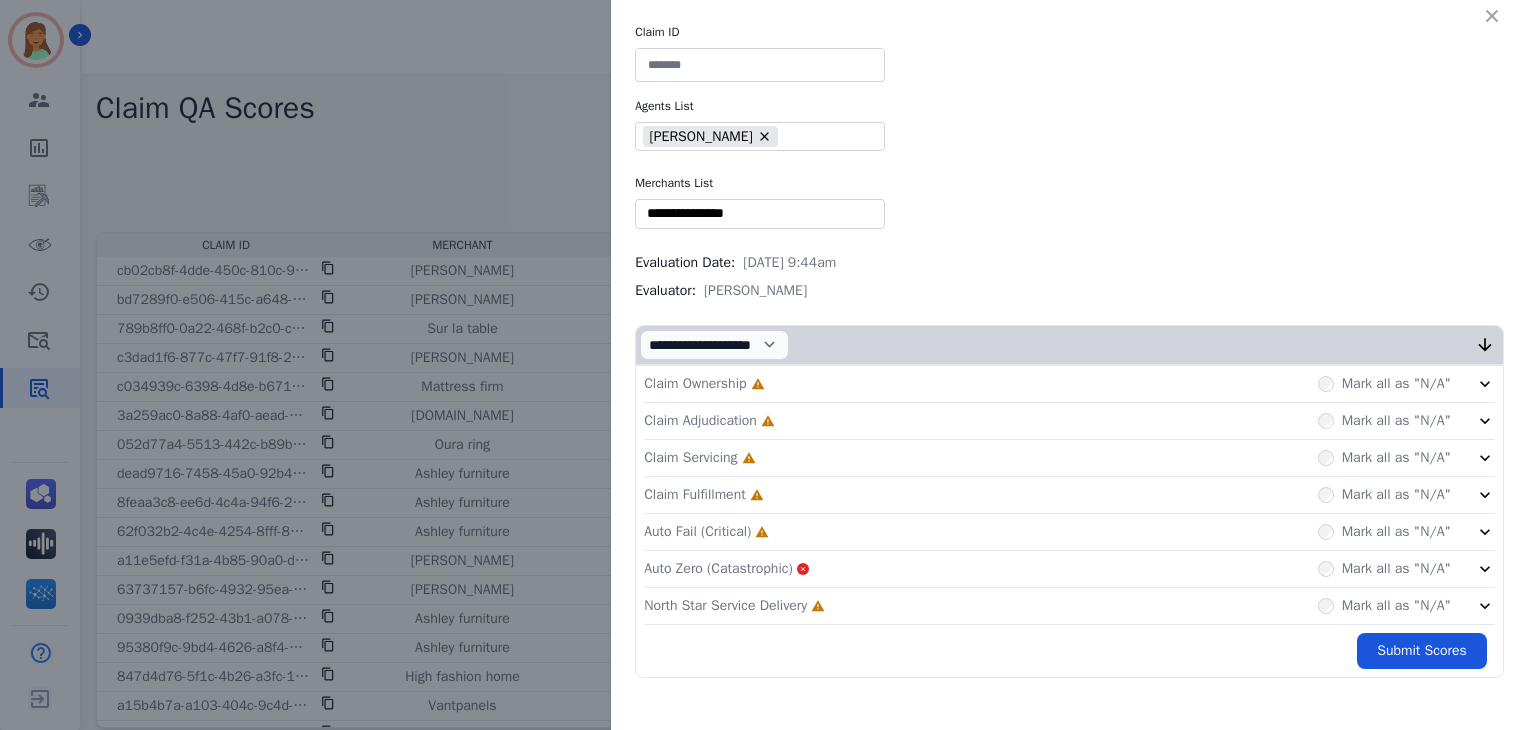 click on "North Star Service Delivery     Incomplete         Mark all as "N/A"" 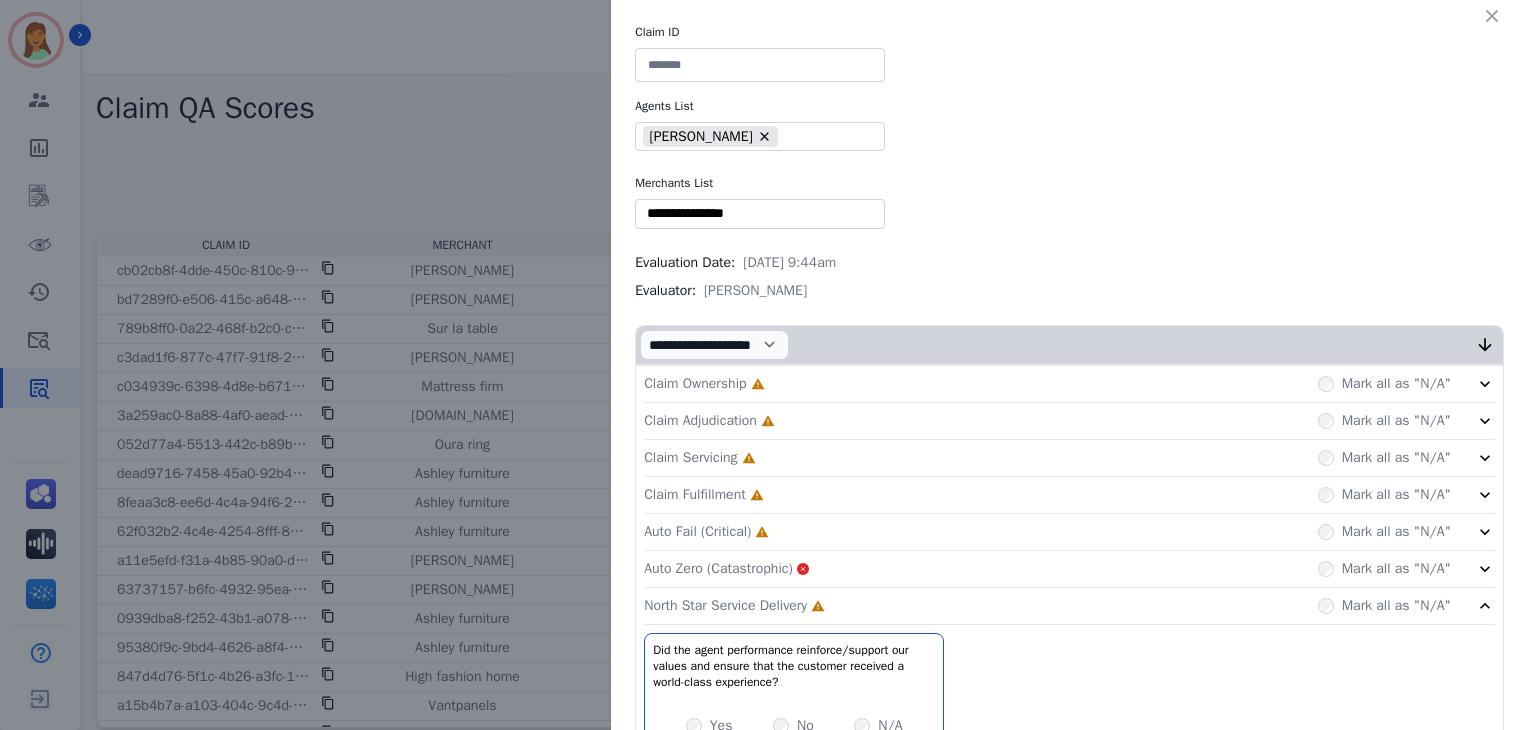 click on "Auto Fail (Critical)     Incomplete         Mark all as "N/A"" 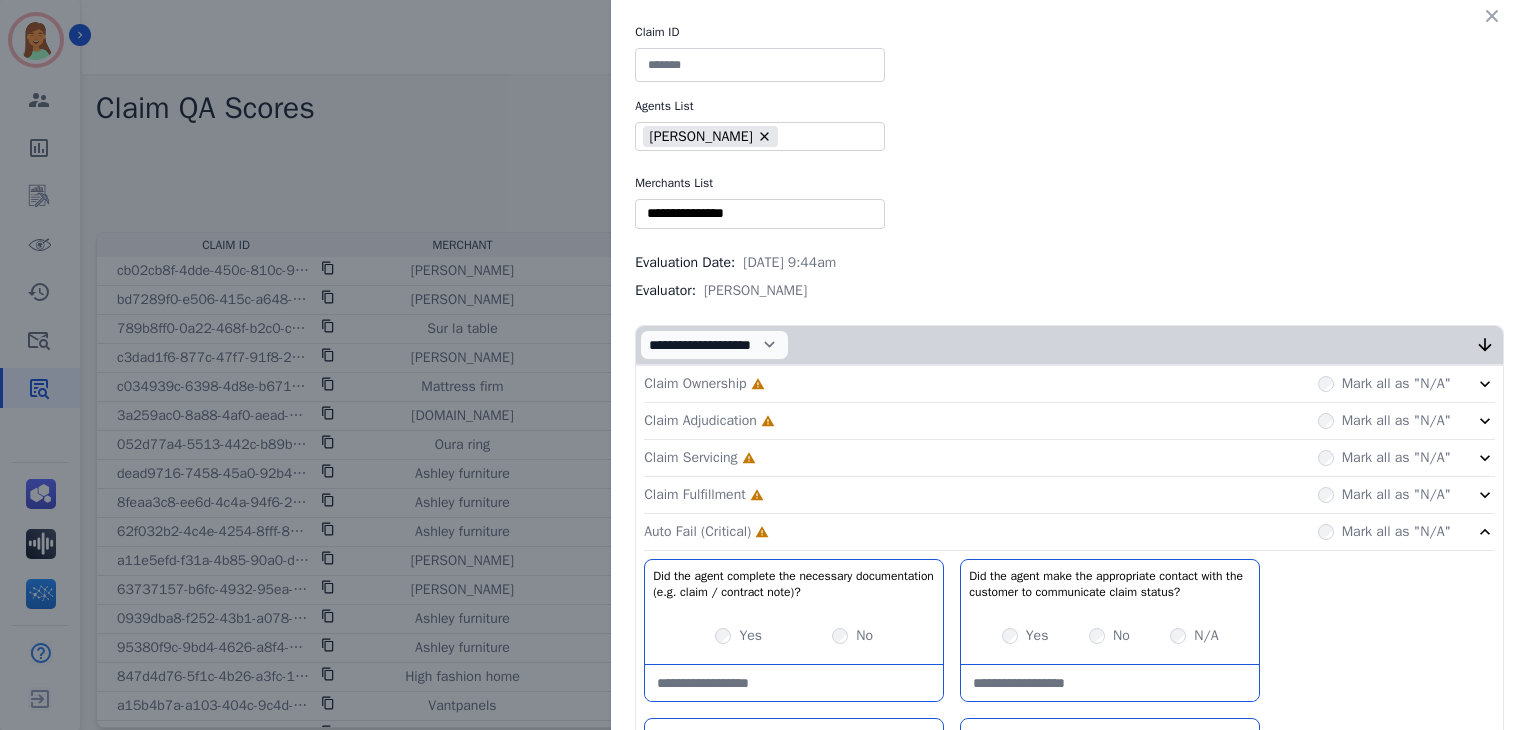 drag, startPoint x: 847, startPoint y: 489, endPoint x: 848, endPoint y: 472, distance: 17.029387 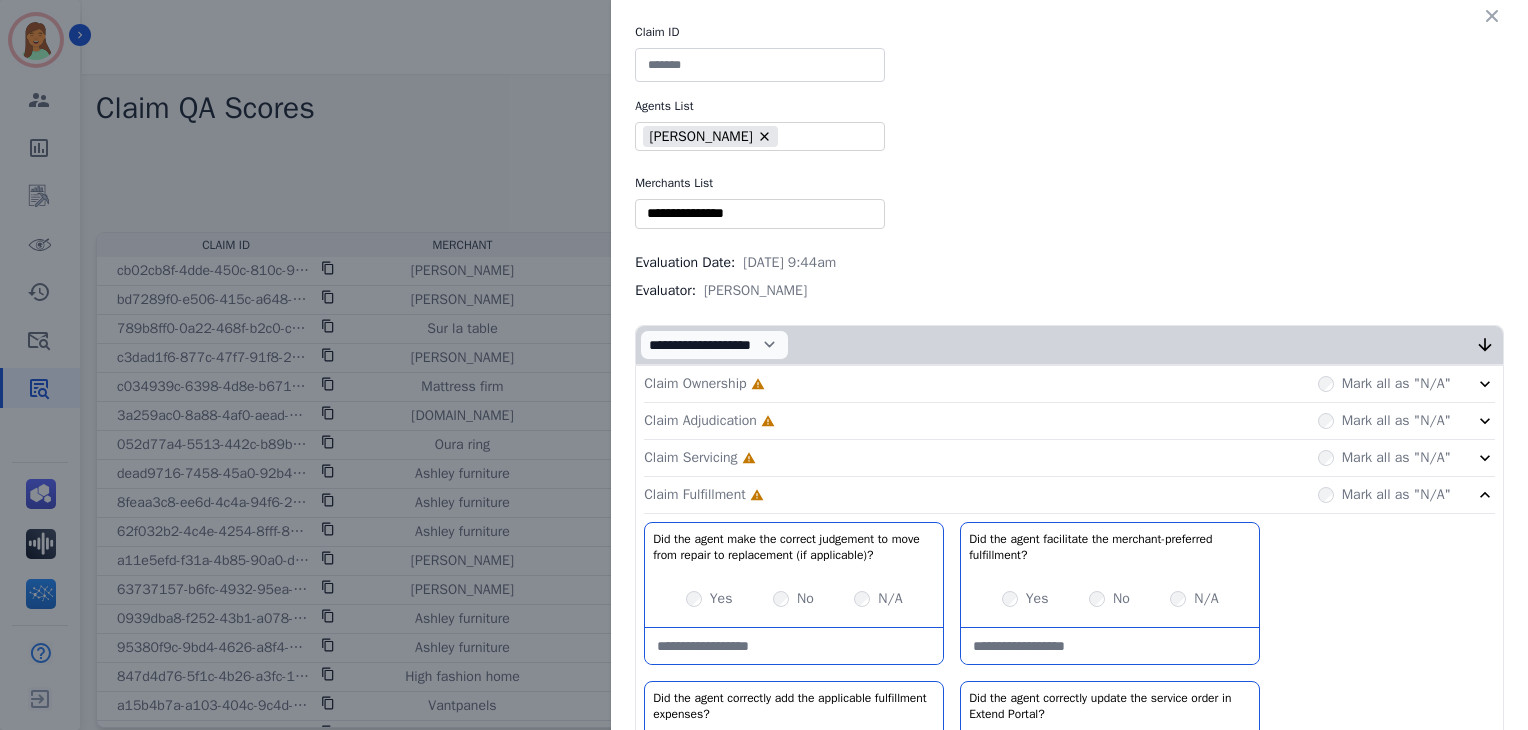 click on "Claim Servicing     Incomplete         Mark all as "N/A"" 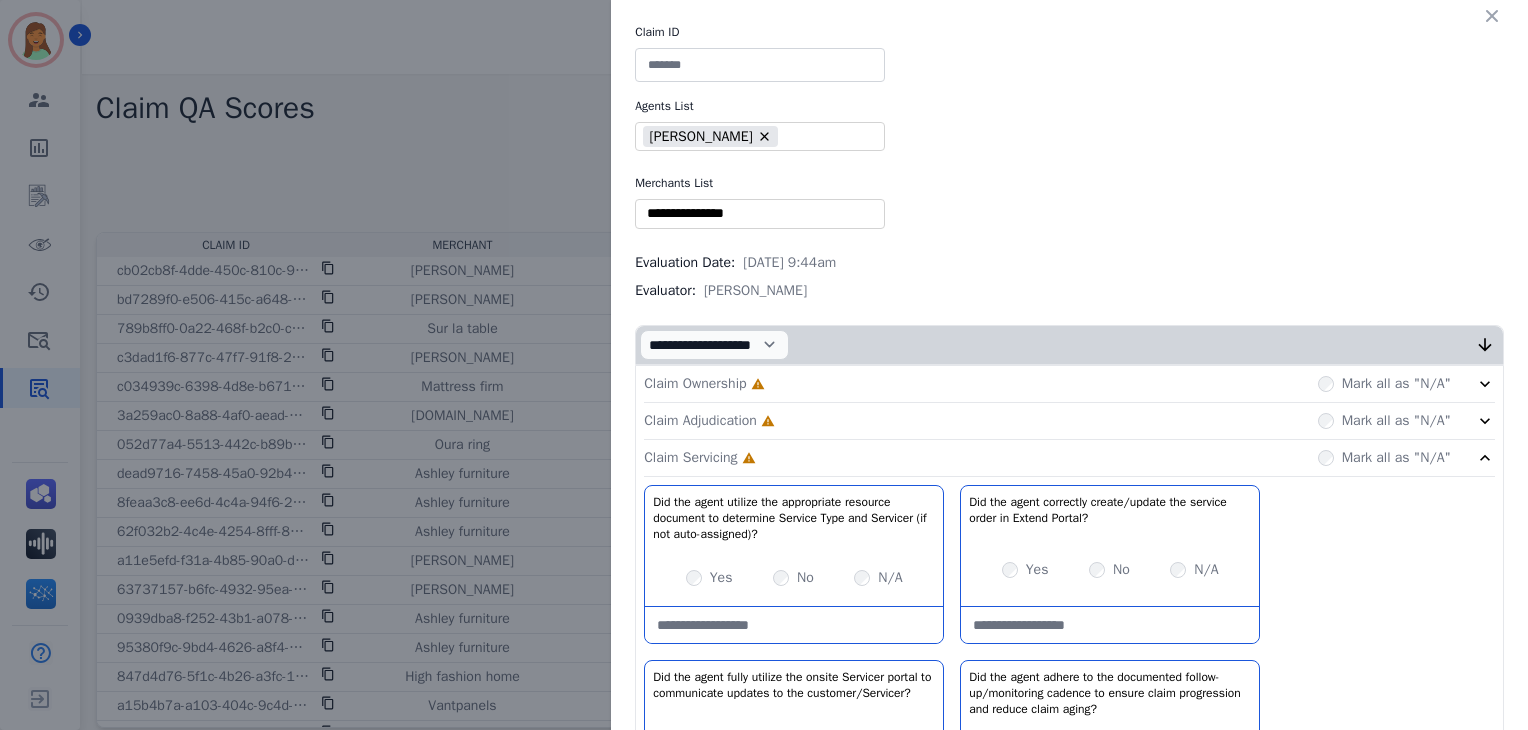 click on "Claim Adjudication     Incomplete         Mark all as "N/A"" 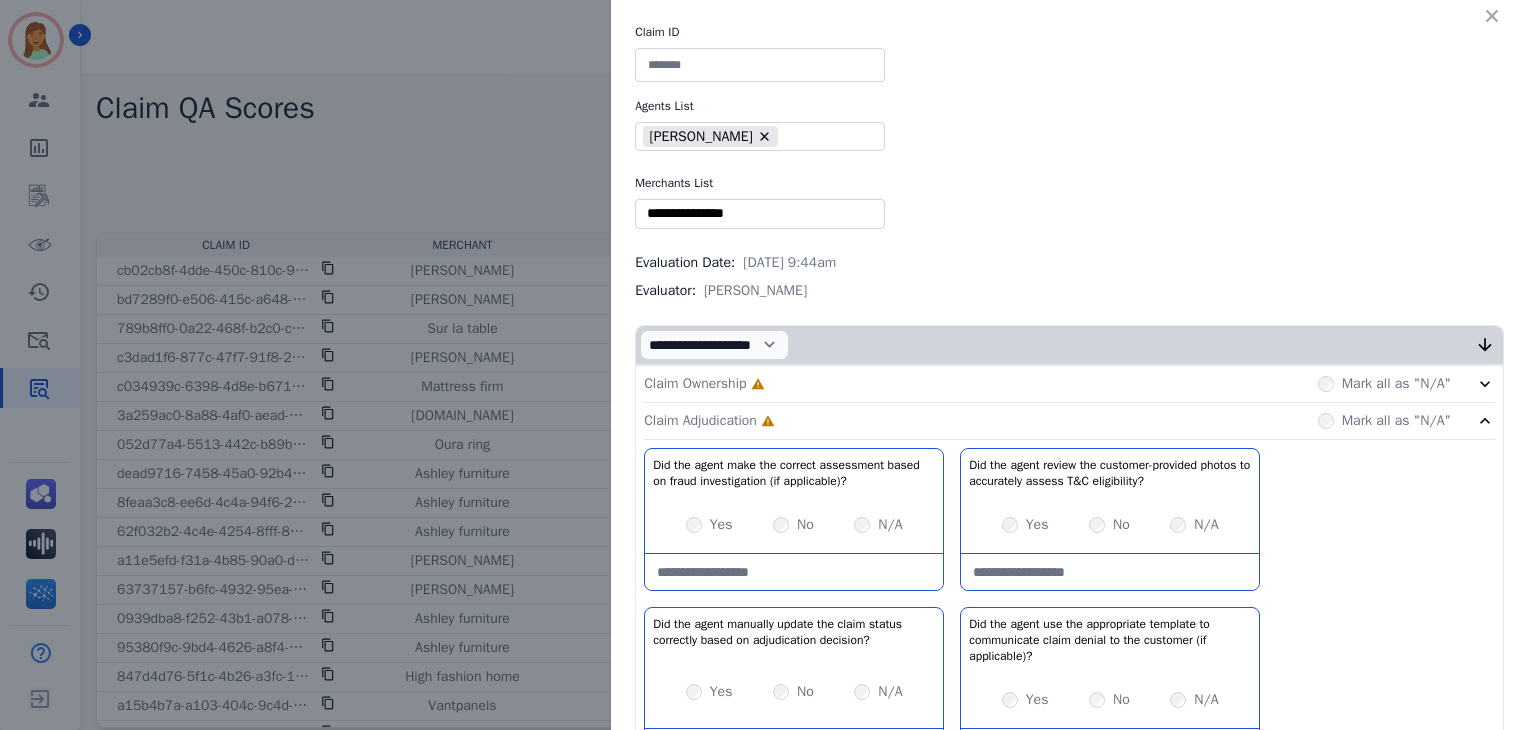 click on "Claim Ownership     Incomplete         Mark all as "N/A"" at bounding box center (1069, 384) 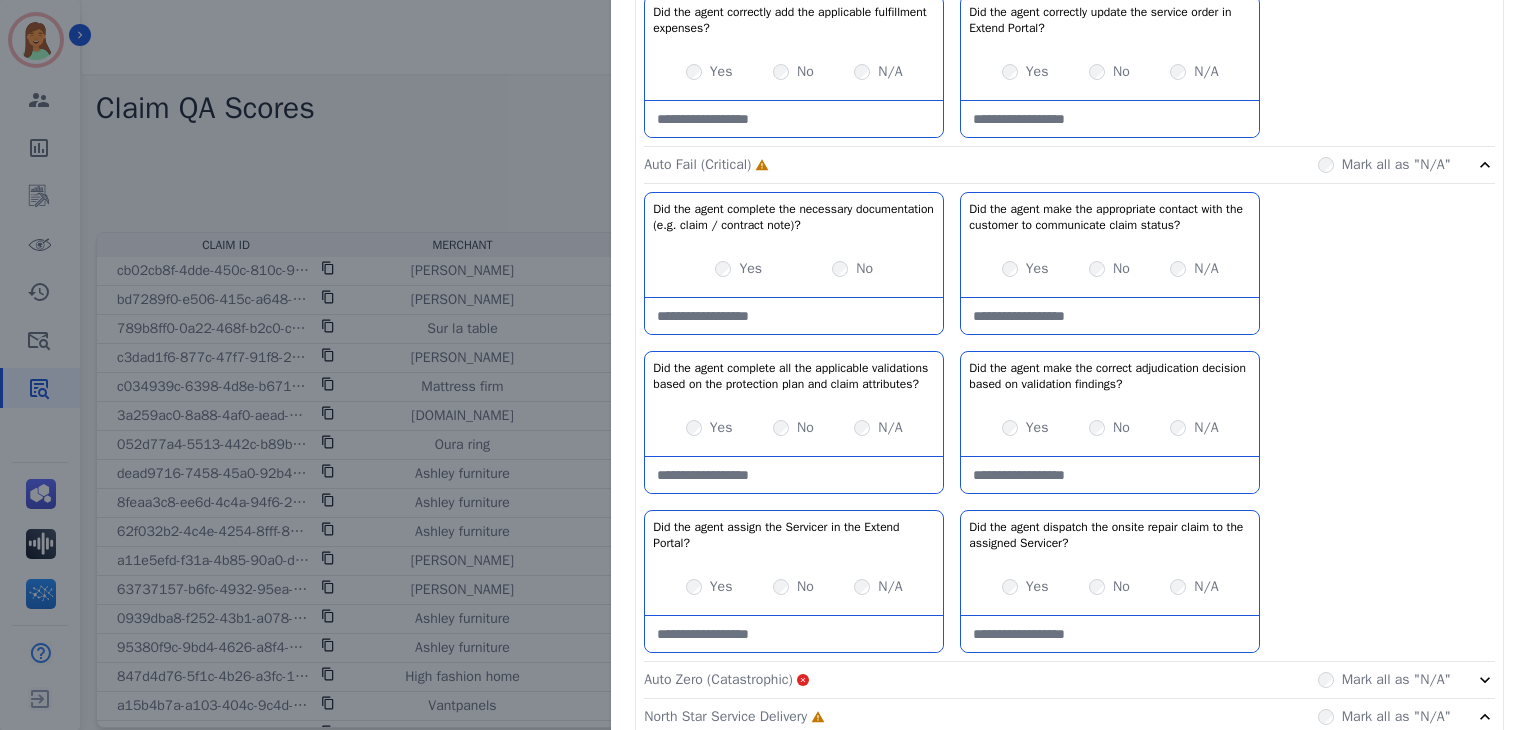 scroll, scrollTop: 2132, scrollLeft: 0, axis: vertical 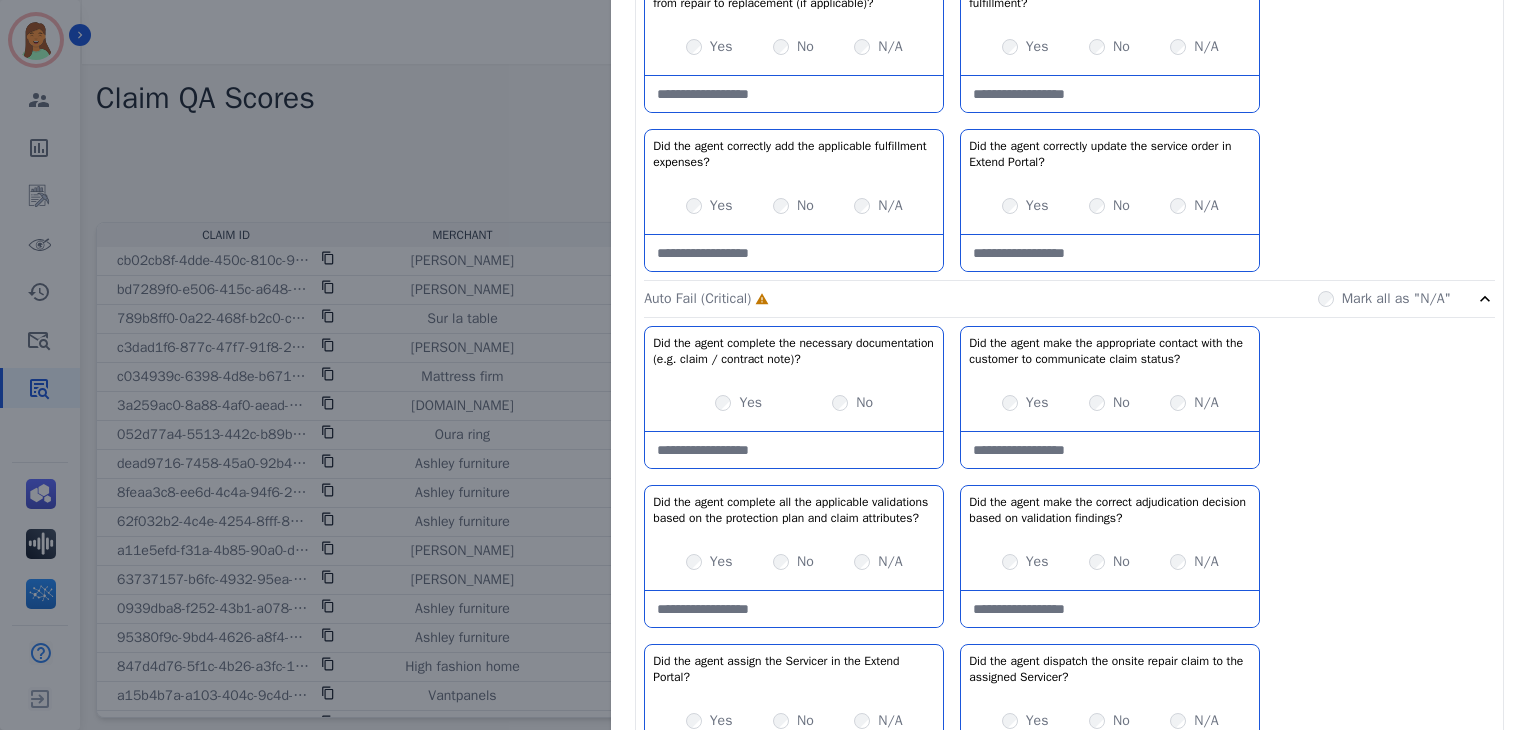 click on "Did the agent complete the necessary documentation (e.g. claim / contract note)?   No description         Yes     No   Did the agent make the appropriate contact with the customer to communicate claim status?   No description         Yes     No     N/A   Did the agent complete all the applicable validations based on the protection plan and claim attributes?   No description         Yes     No     N/A   Did the agent make the correct adjudication decision based on validation findings?   No description         Yes     No     N/A   Did the agent assign the Servicer in the Extend Portal?   No description         Yes     No     N/A   Did the agent dispatch the onsite repair claim to the assigned Servicer?   No description         Yes     No     N/A" 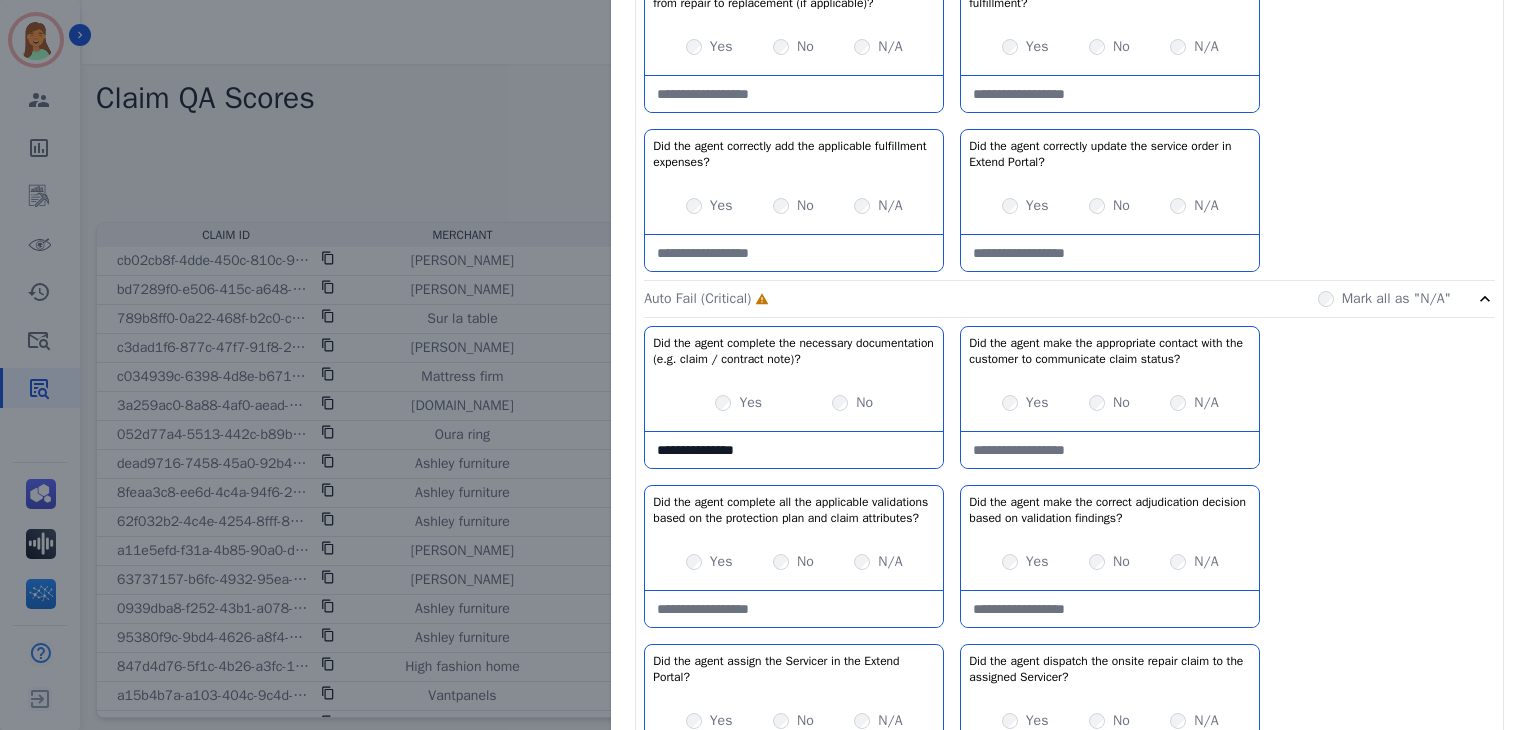 type on "**********" 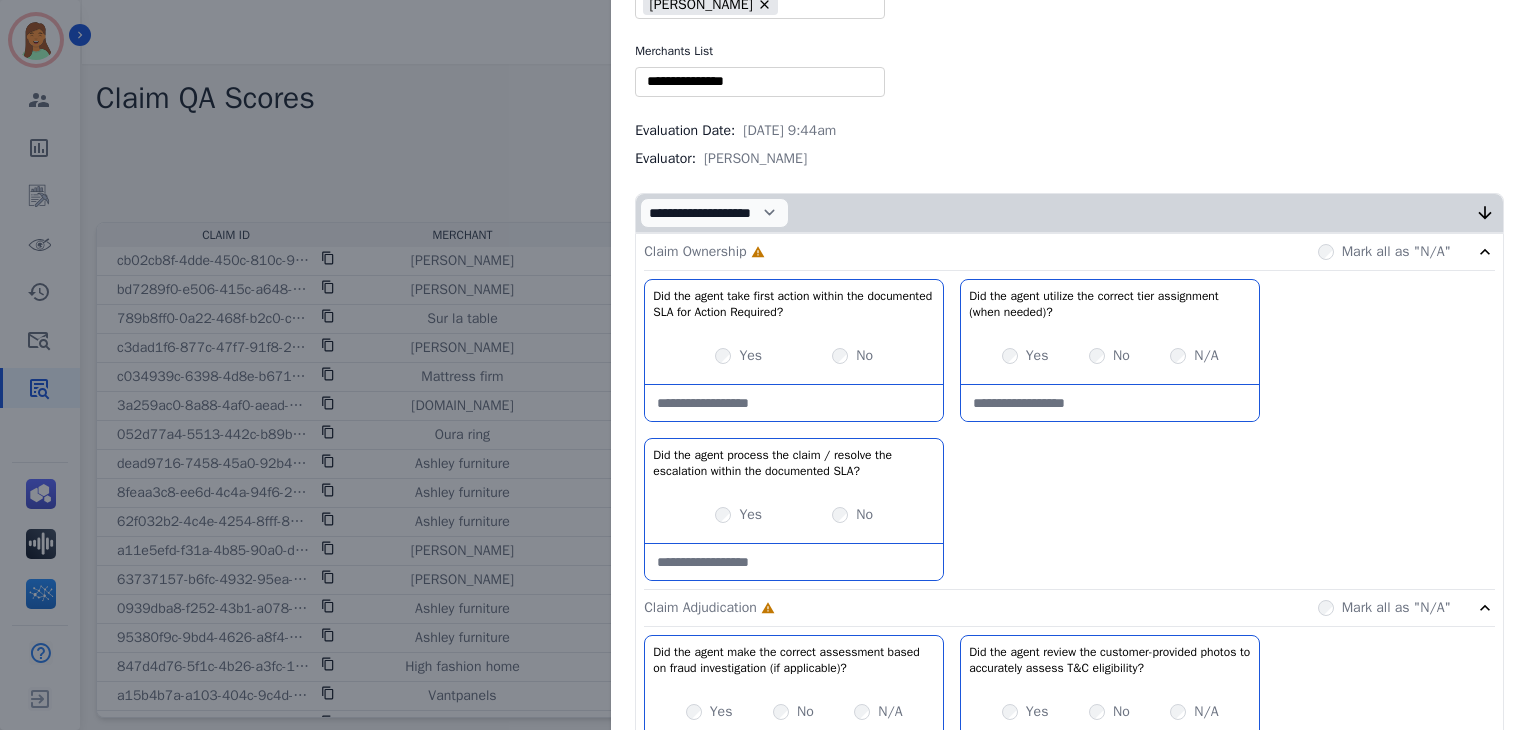 scroll, scrollTop: 0, scrollLeft: 0, axis: both 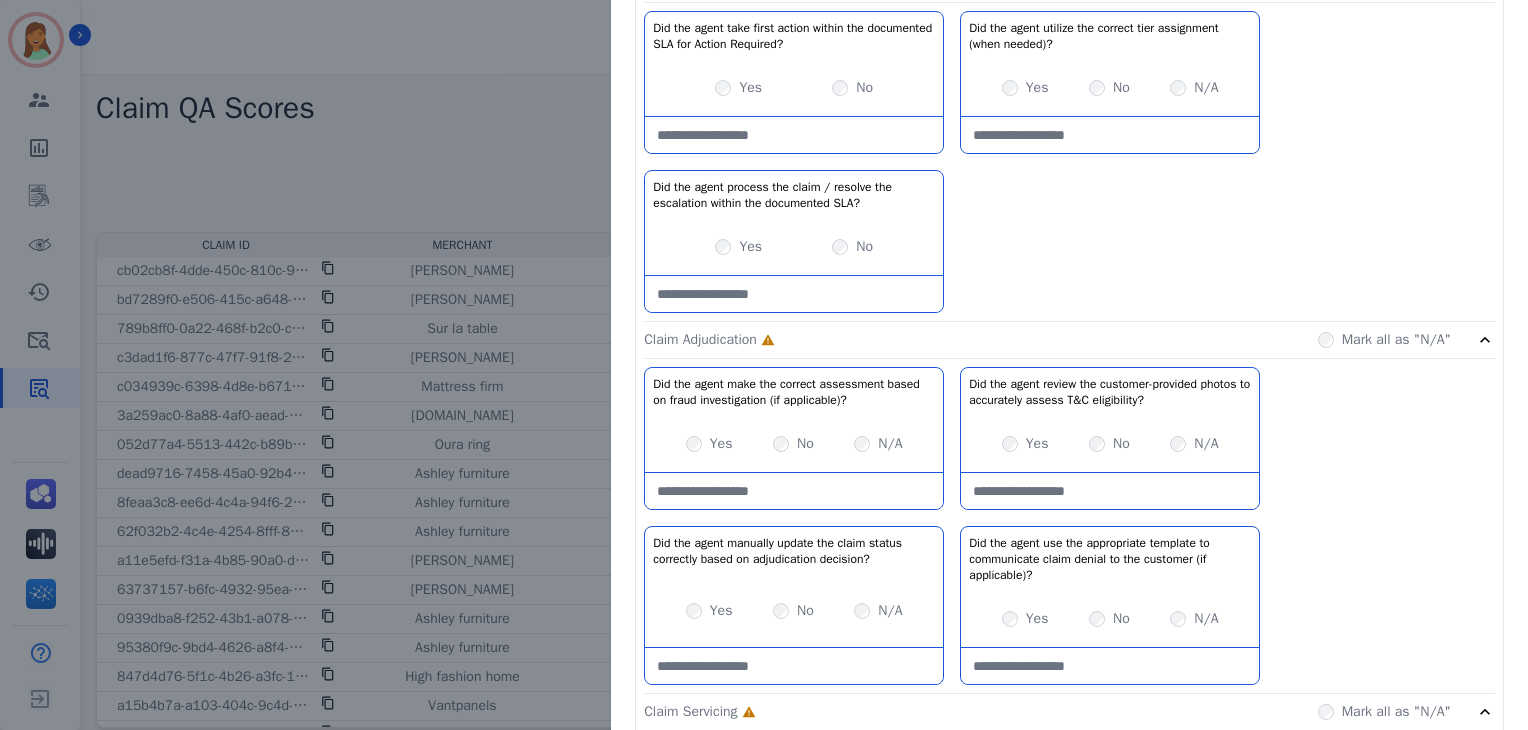 click on "Yes     No" at bounding box center (794, 247) 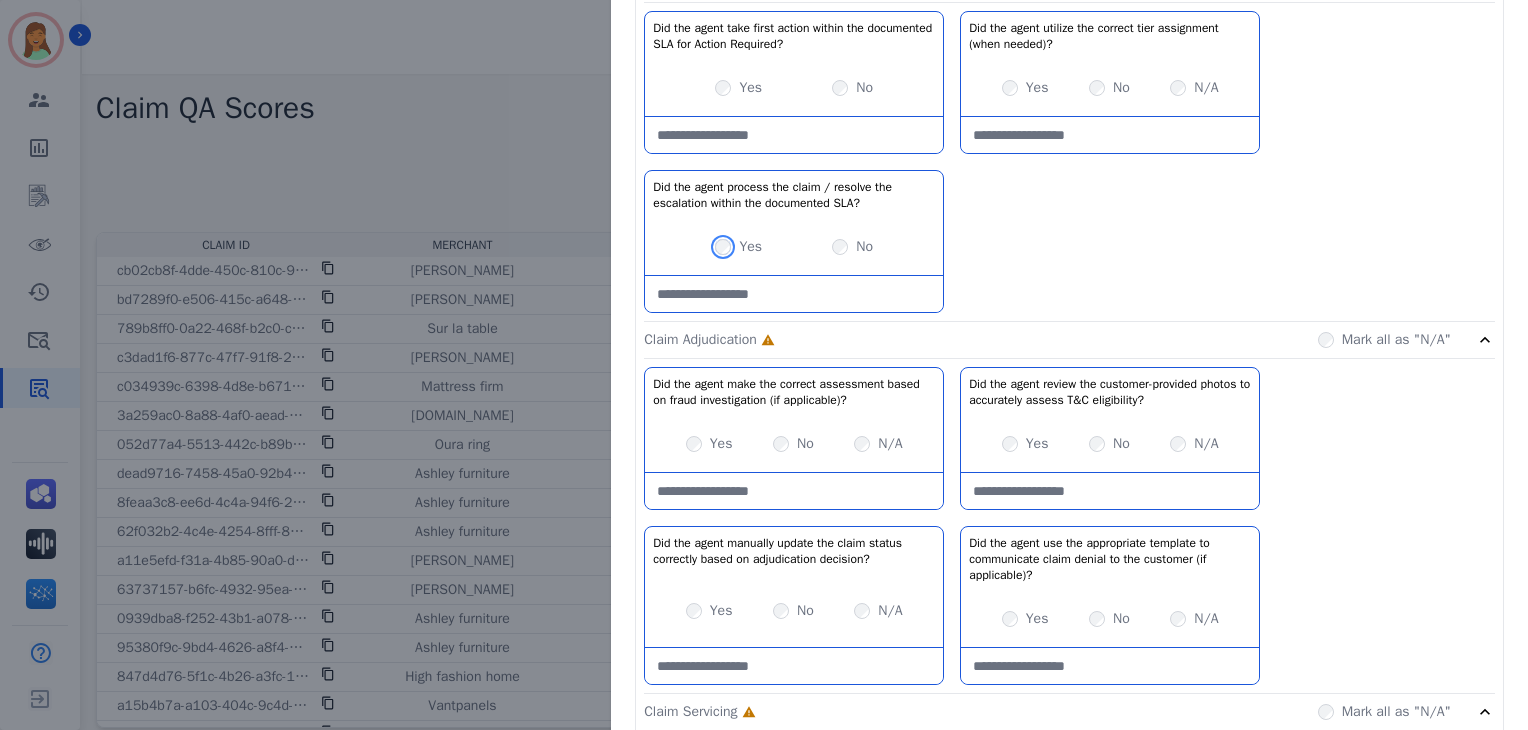 scroll, scrollTop: 0, scrollLeft: 0, axis: both 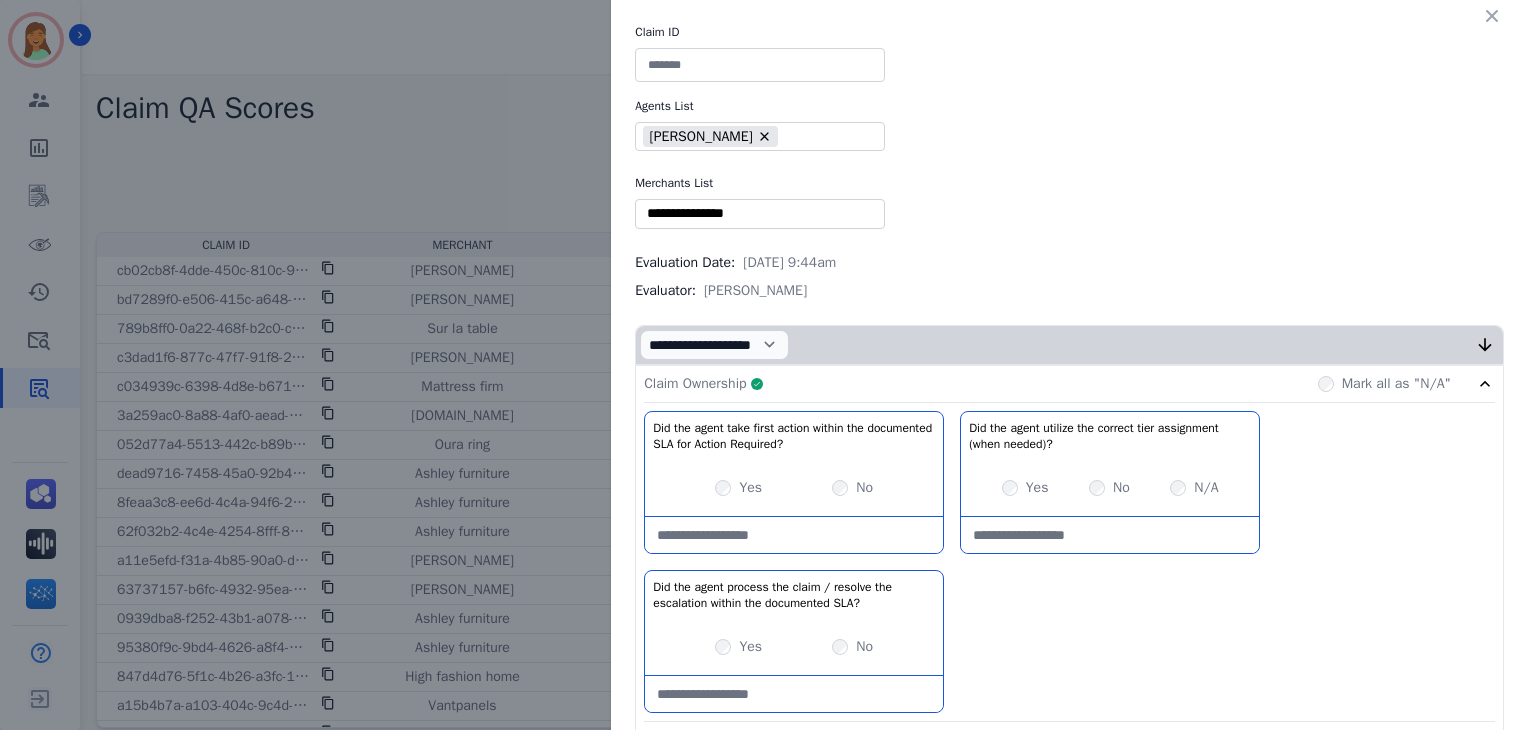 click on "Claim Ownership     Complete         Mark all as "N/A"" at bounding box center (1069, 384) 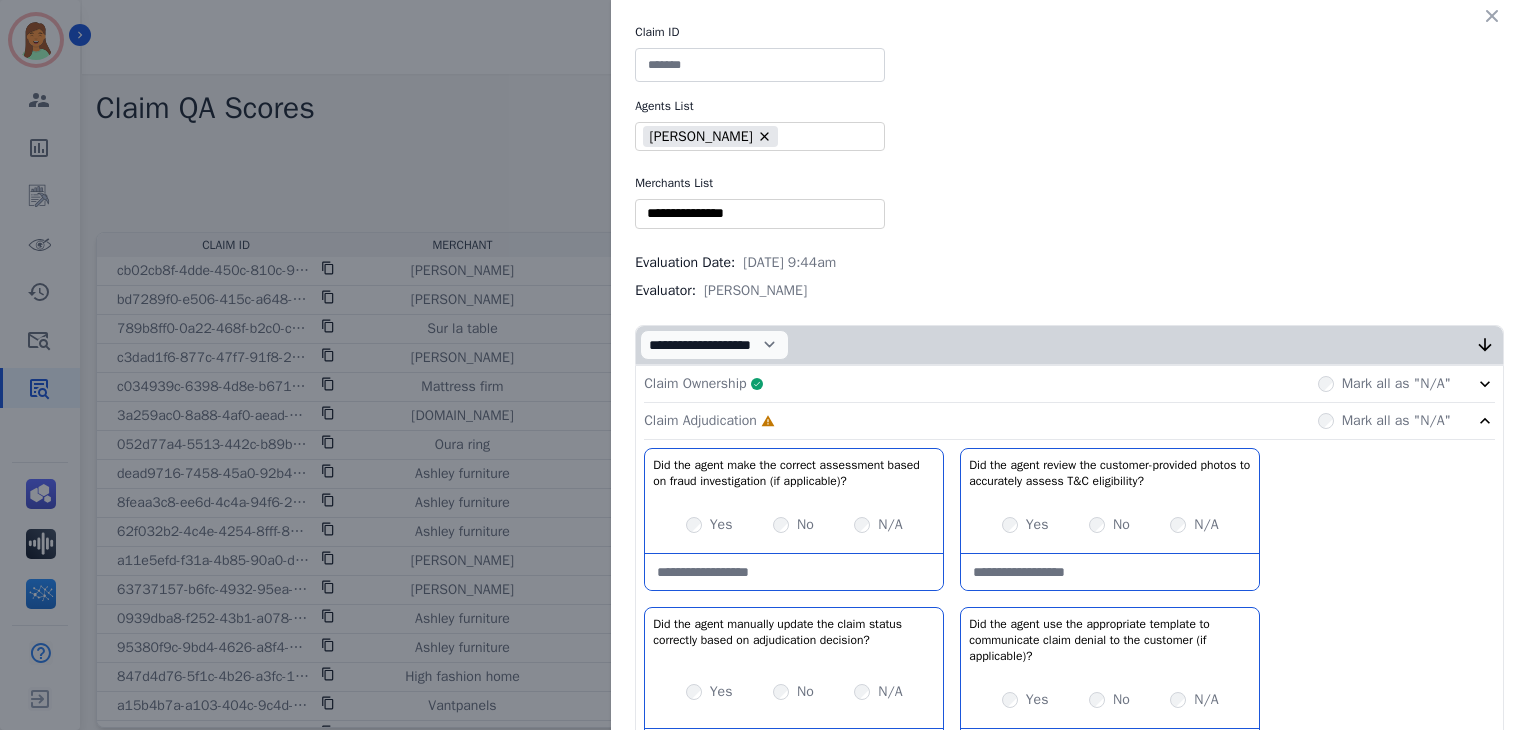 scroll, scrollTop: 400, scrollLeft: 0, axis: vertical 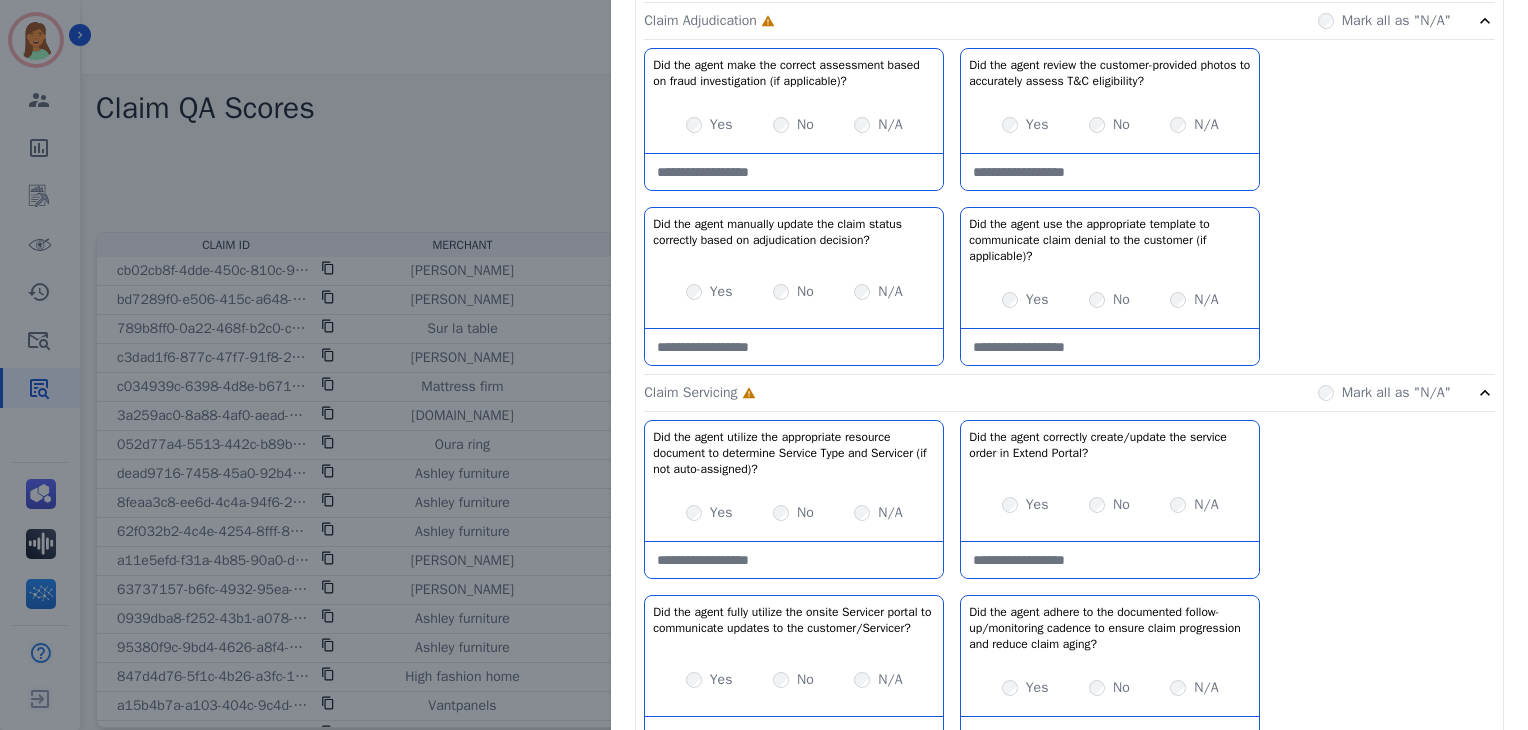 click at bounding box center [794, 172] 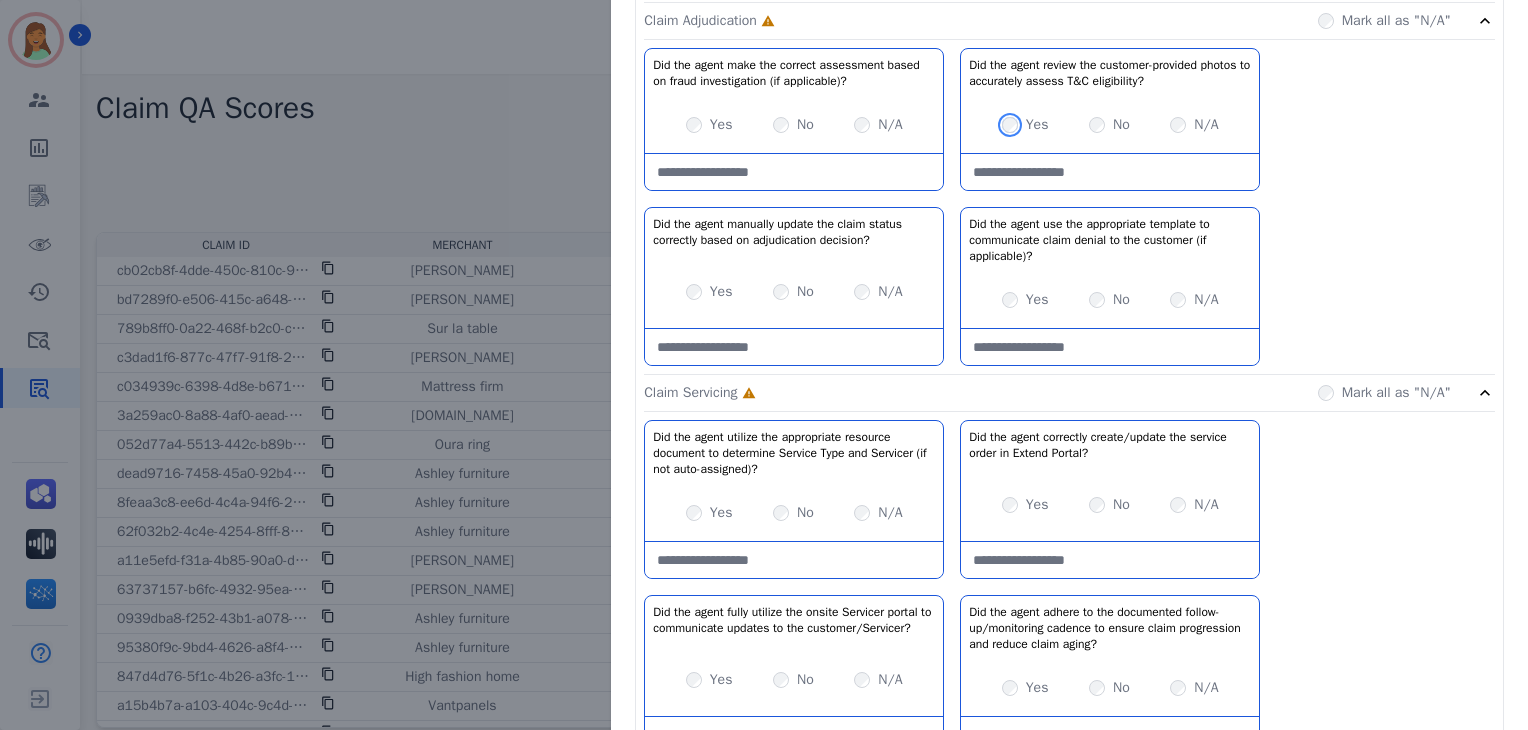 scroll, scrollTop: 533, scrollLeft: 0, axis: vertical 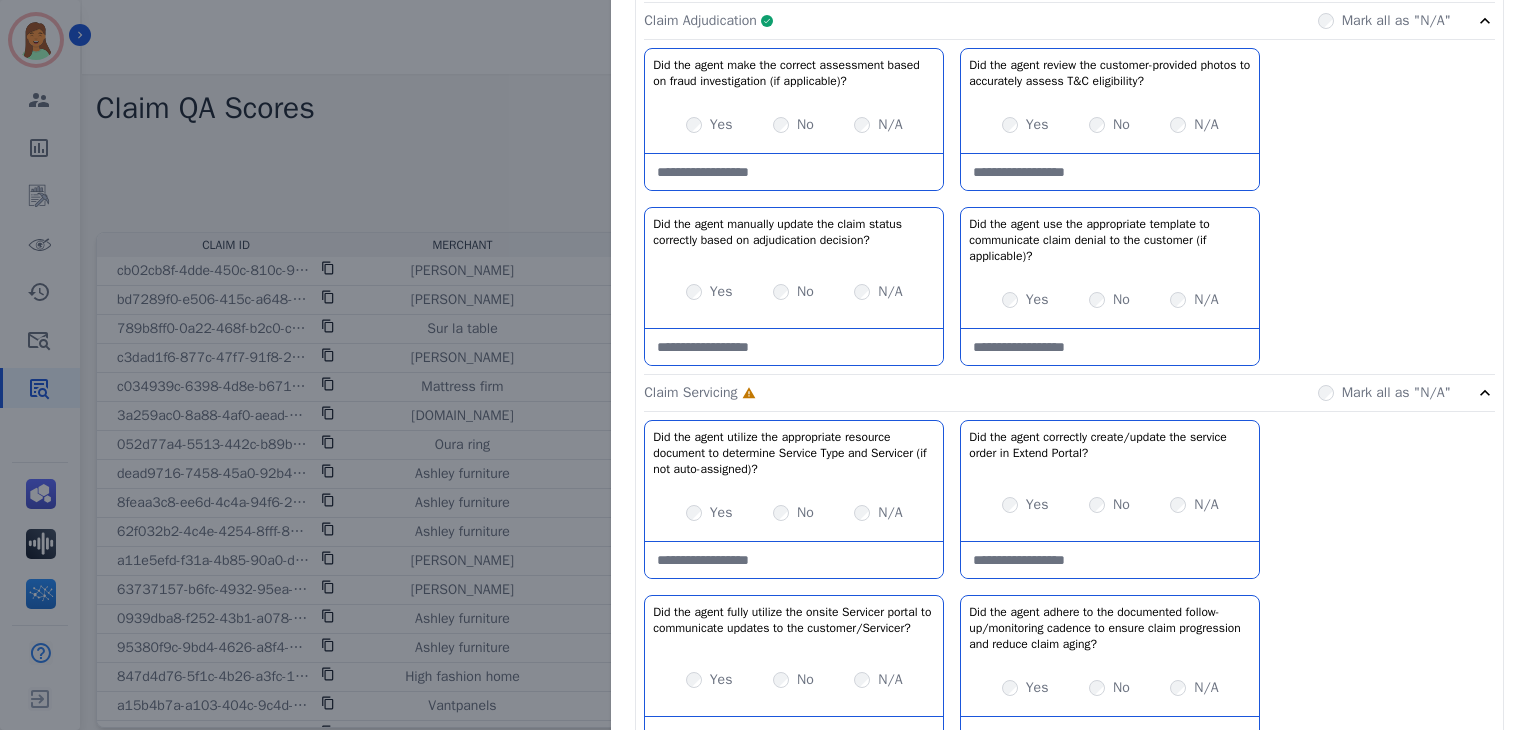 click on "Claim Adjudication     Complete         Mark all as "N/A"" 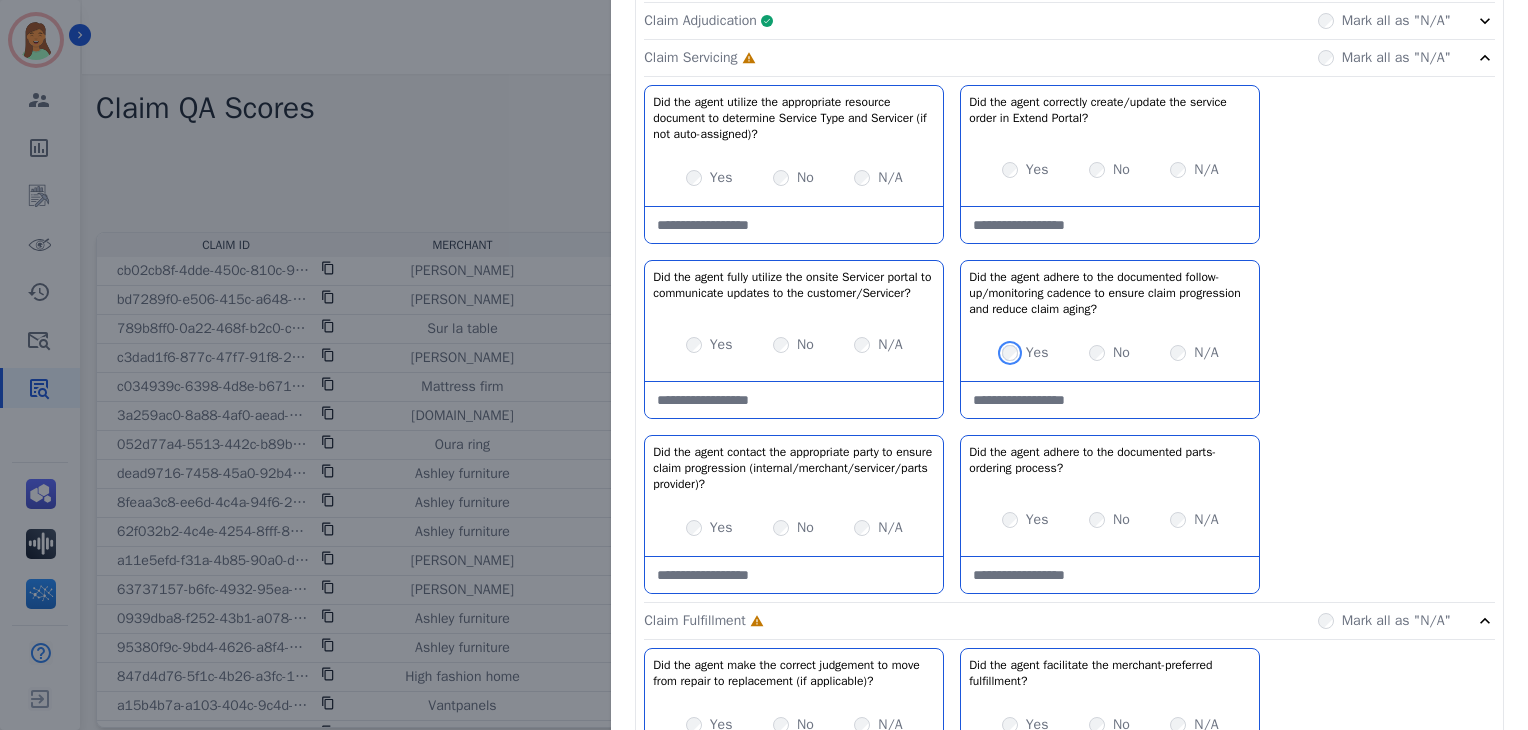 scroll, scrollTop: 533, scrollLeft: 0, axis: vertical 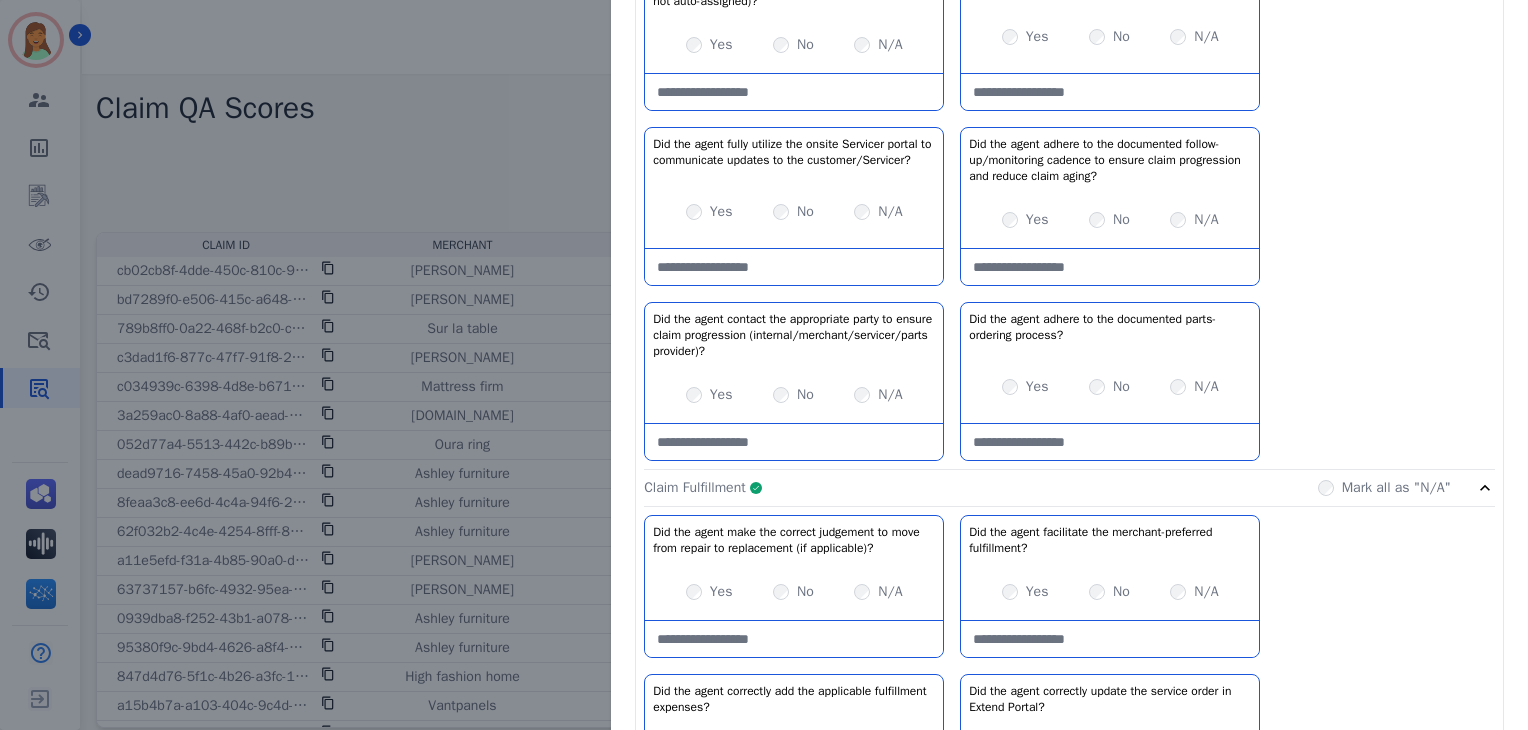 click on "Claim Fulfillment     Complete         Mark all as "N/A"" 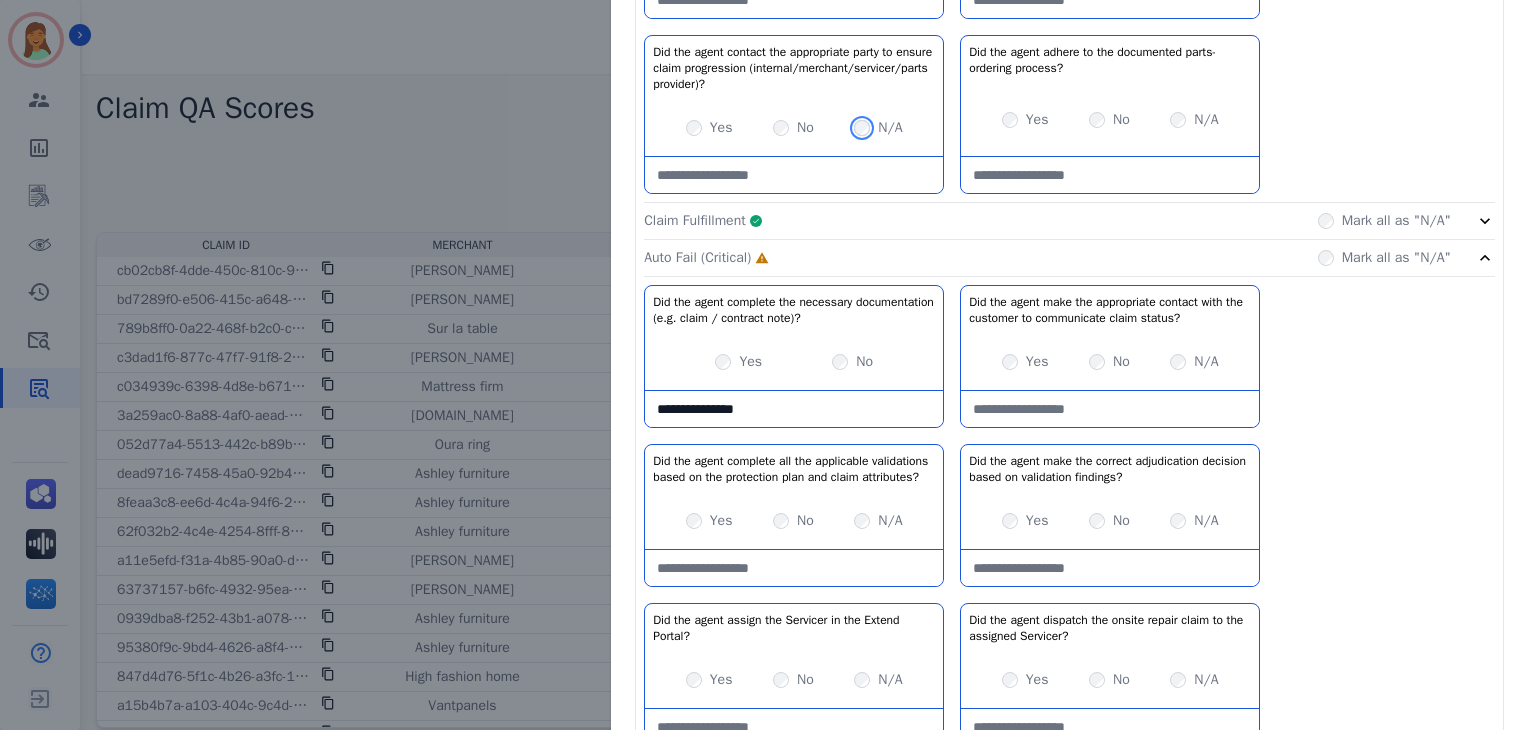 scroll, scrollTop: 933, scrollLeft: 0, axis: vertical 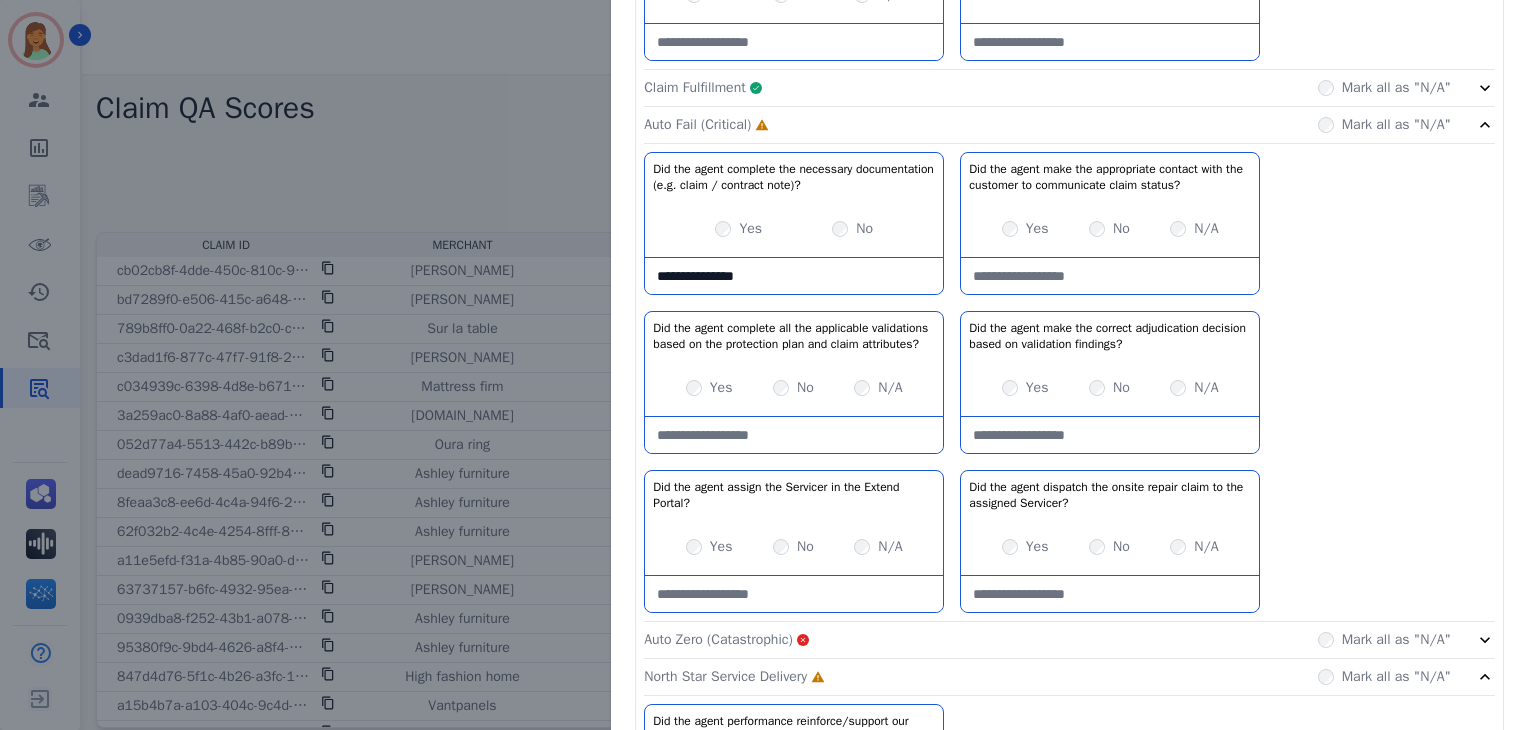 click on "Yes" at bounding box center [1025, 547] 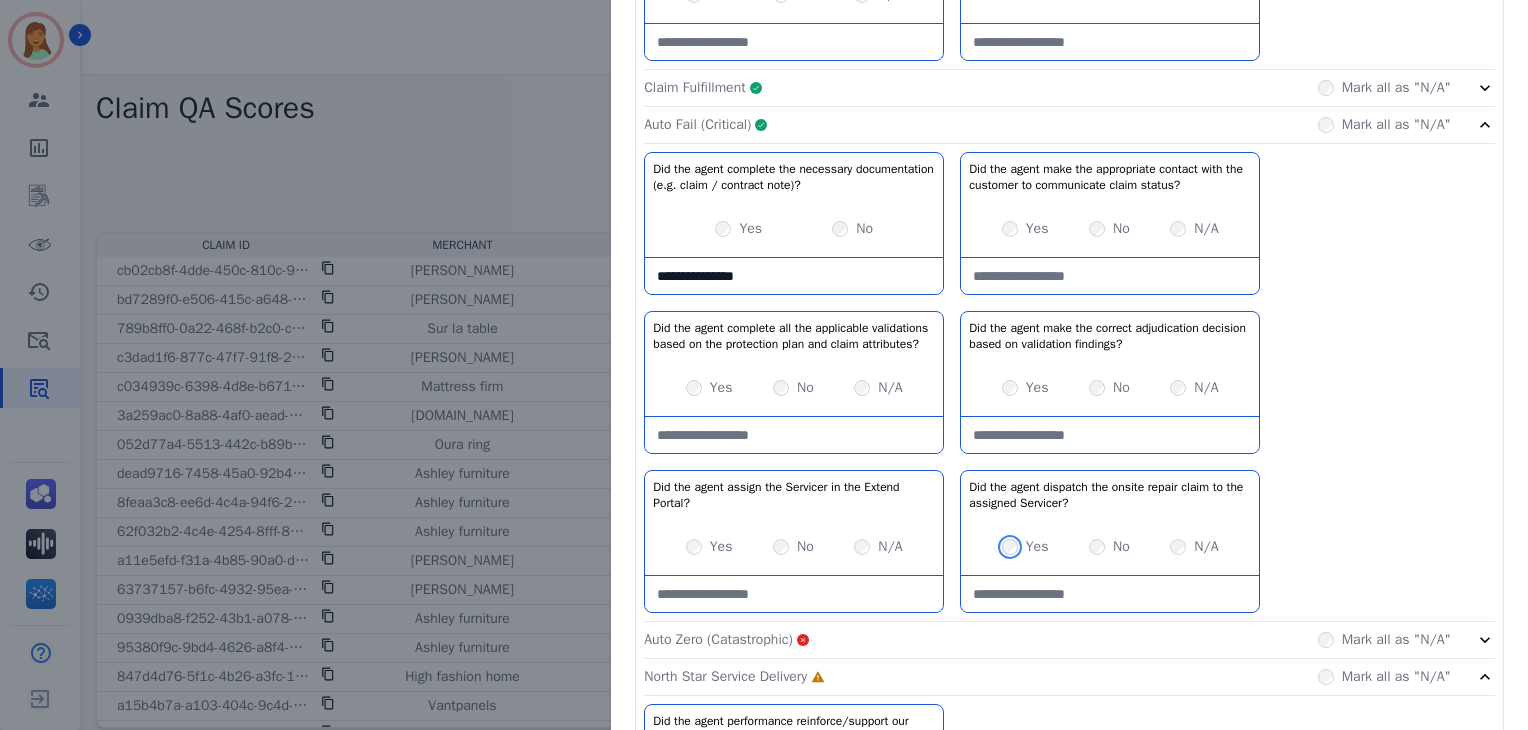 scroll, scrollTop: 1161, scrollLeft: 0, axis: vertical 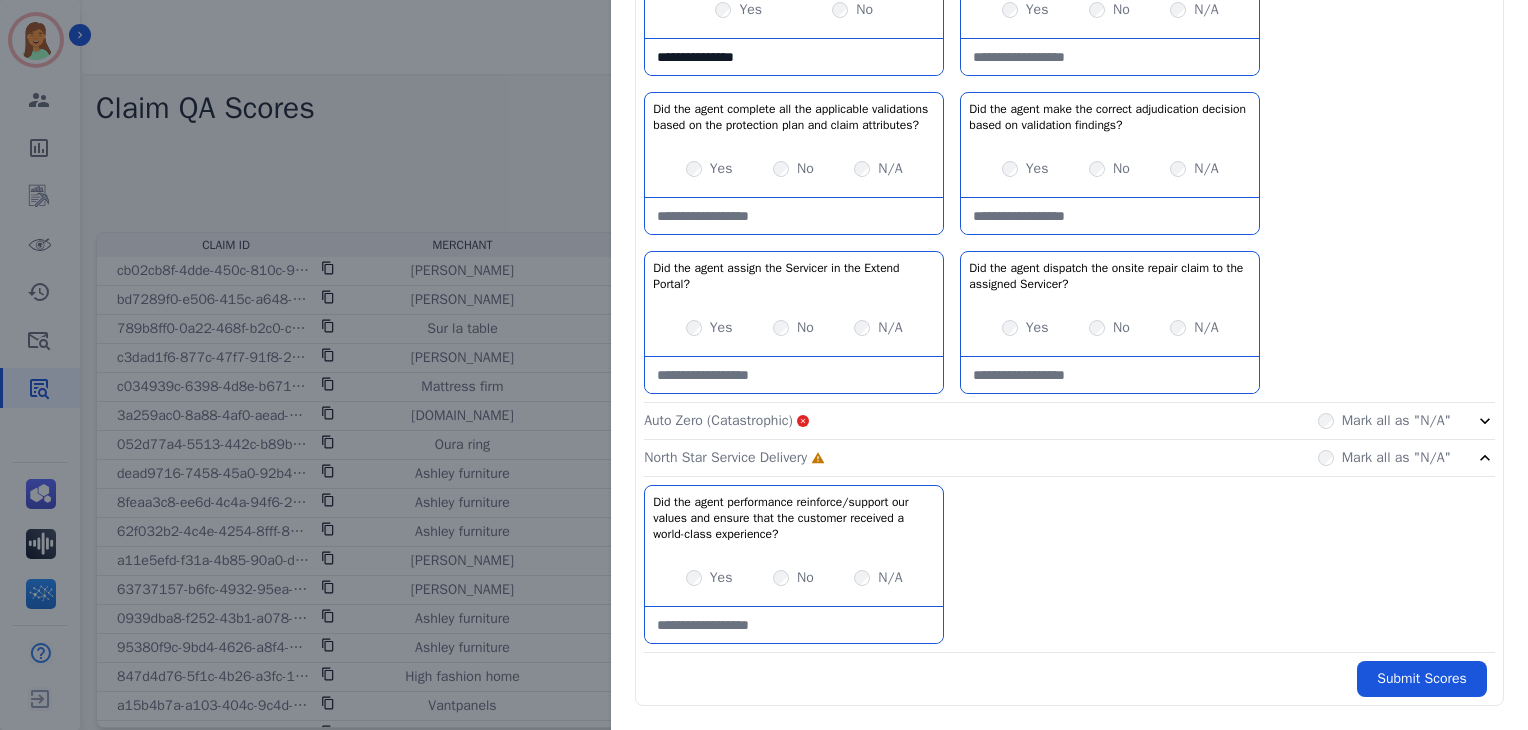 click on "Yes" at bounding box center [709, 578] 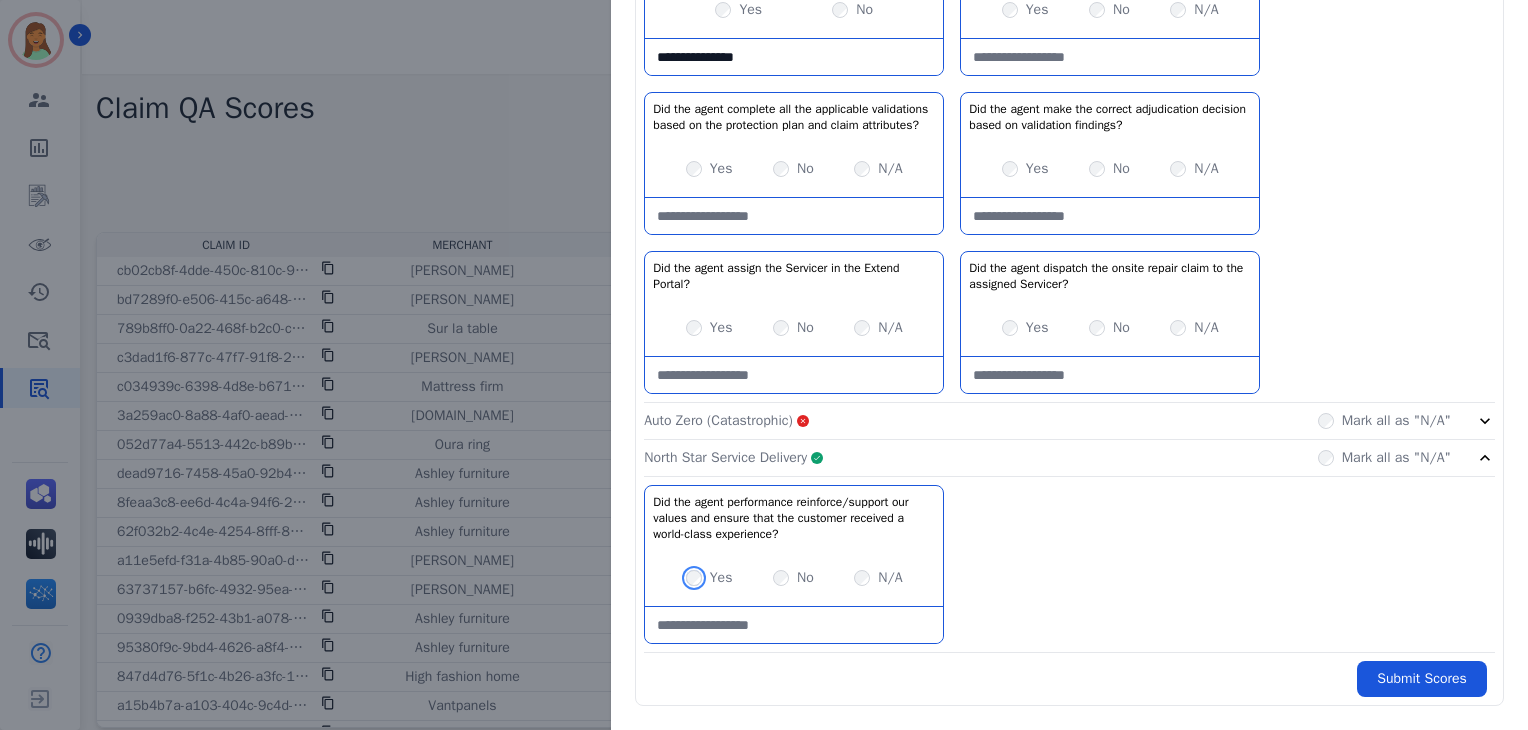 scroll, scrollTop: 895, scrollLeft: 0, axis: vertical 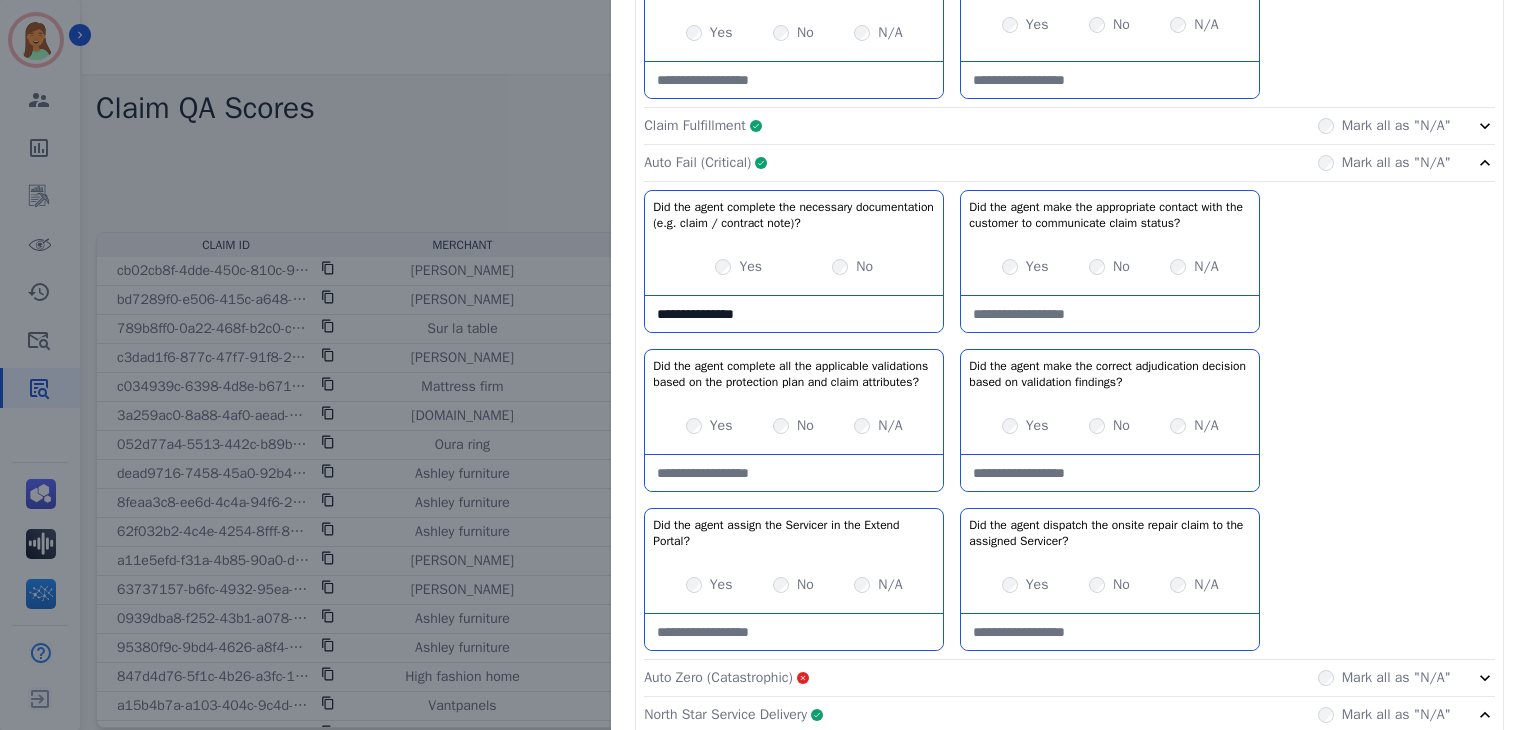 click on "Auto Fail (Critical)     Complete         Mark all as "N/A"" 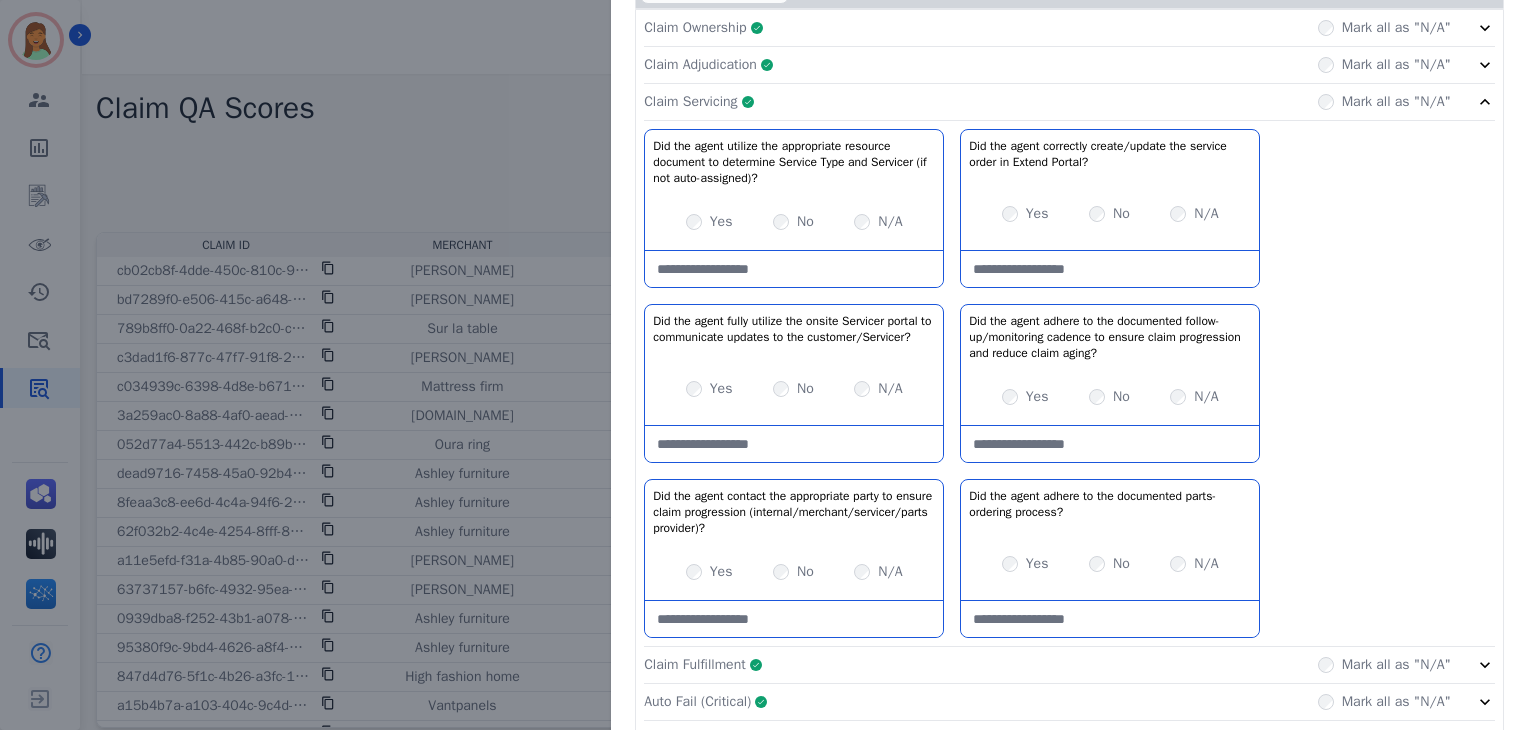 scroll, scrollTop: 222, scrollLeft: 0, axis: vertical 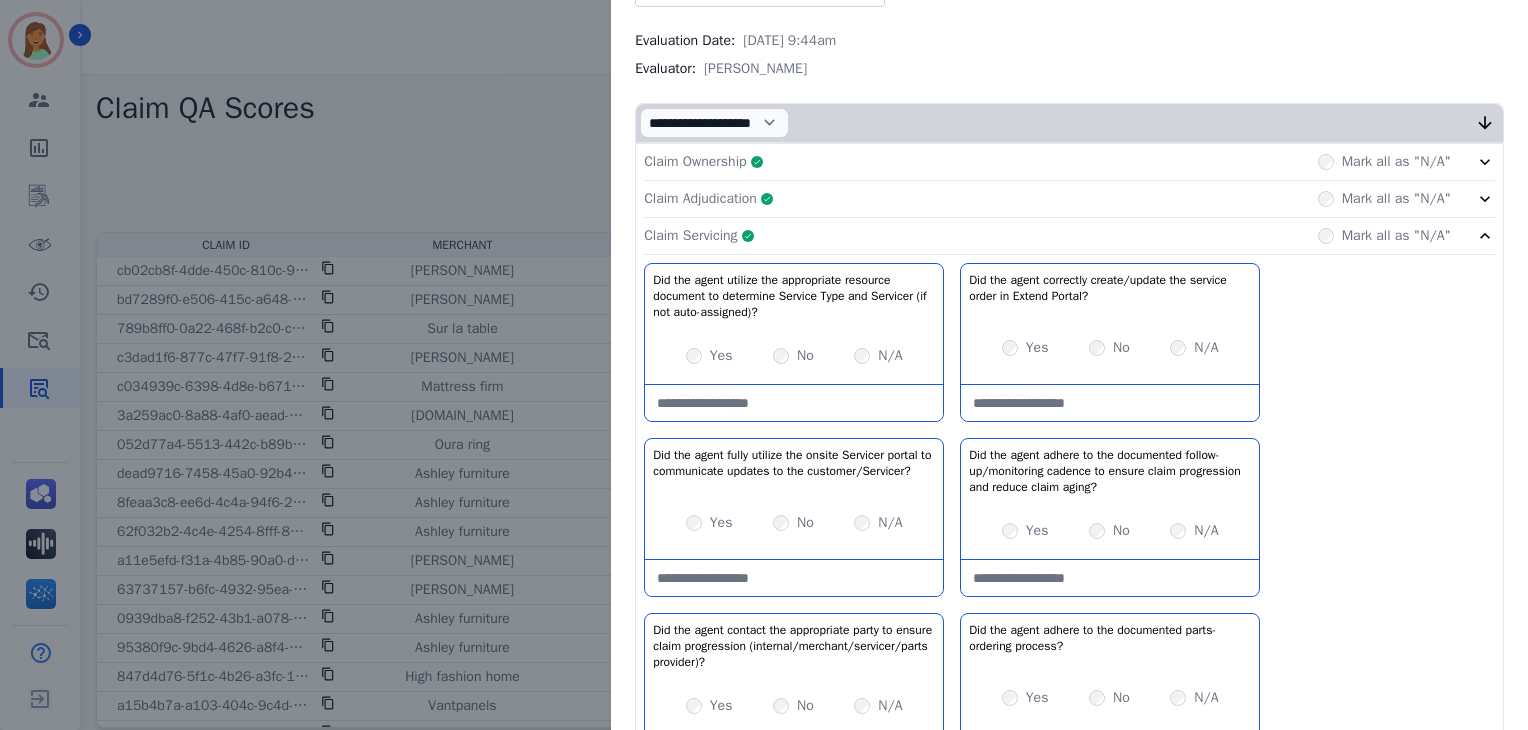 click on "Claim Servicing     Complete         Mark all as "N/A"" 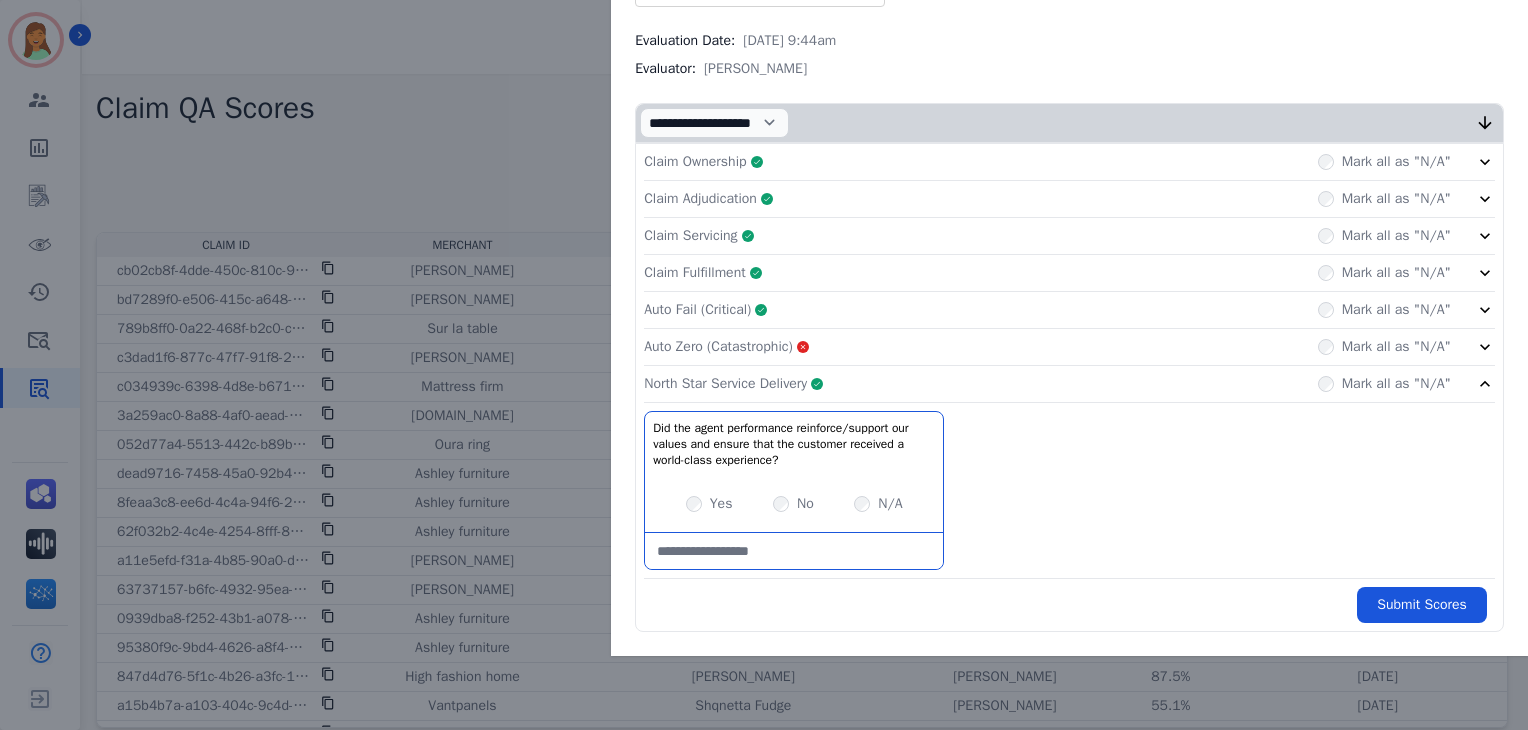 scroll, scrollTop: 489, scrollLeft: 0, axis: vertical 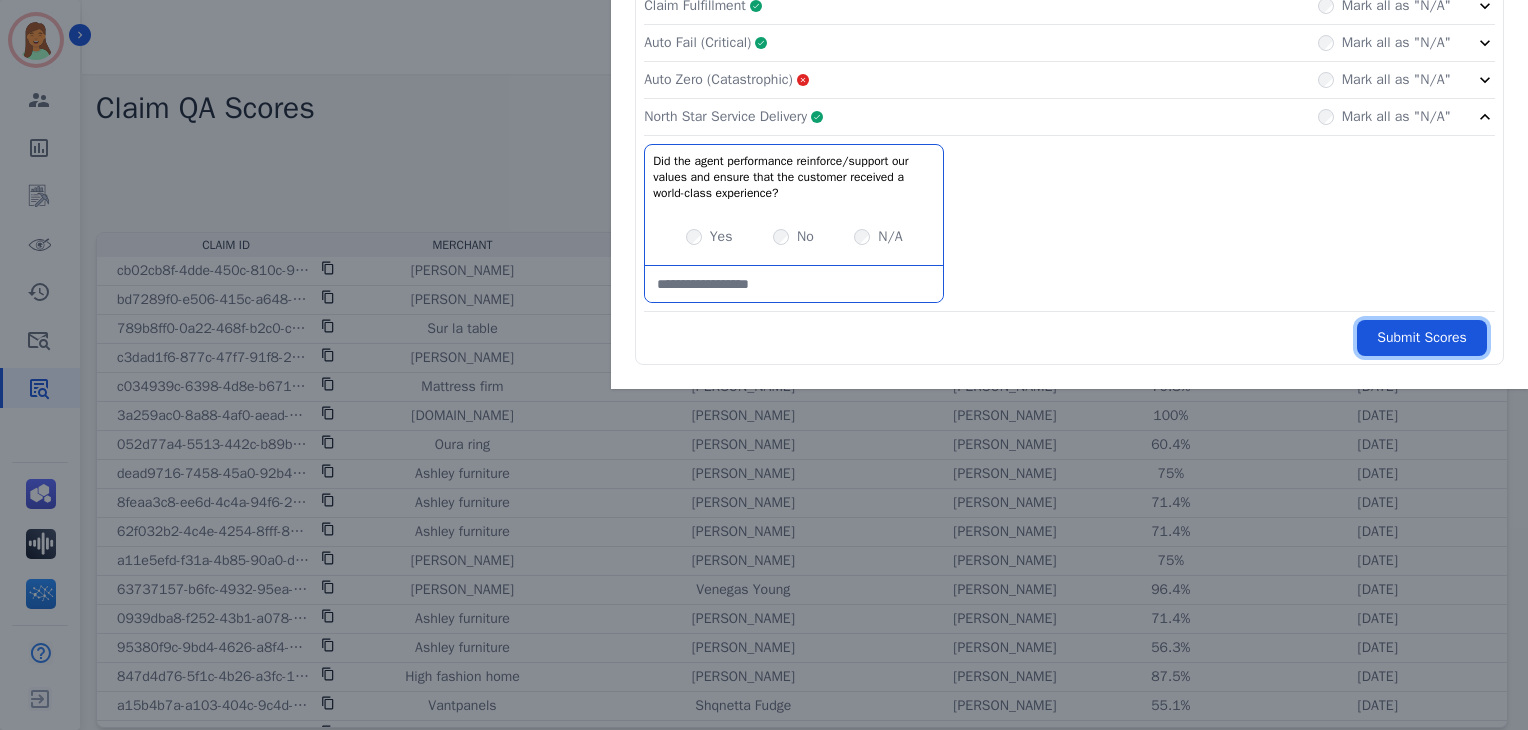 click on "Submit Scores" at bounding box center [1422, 338] 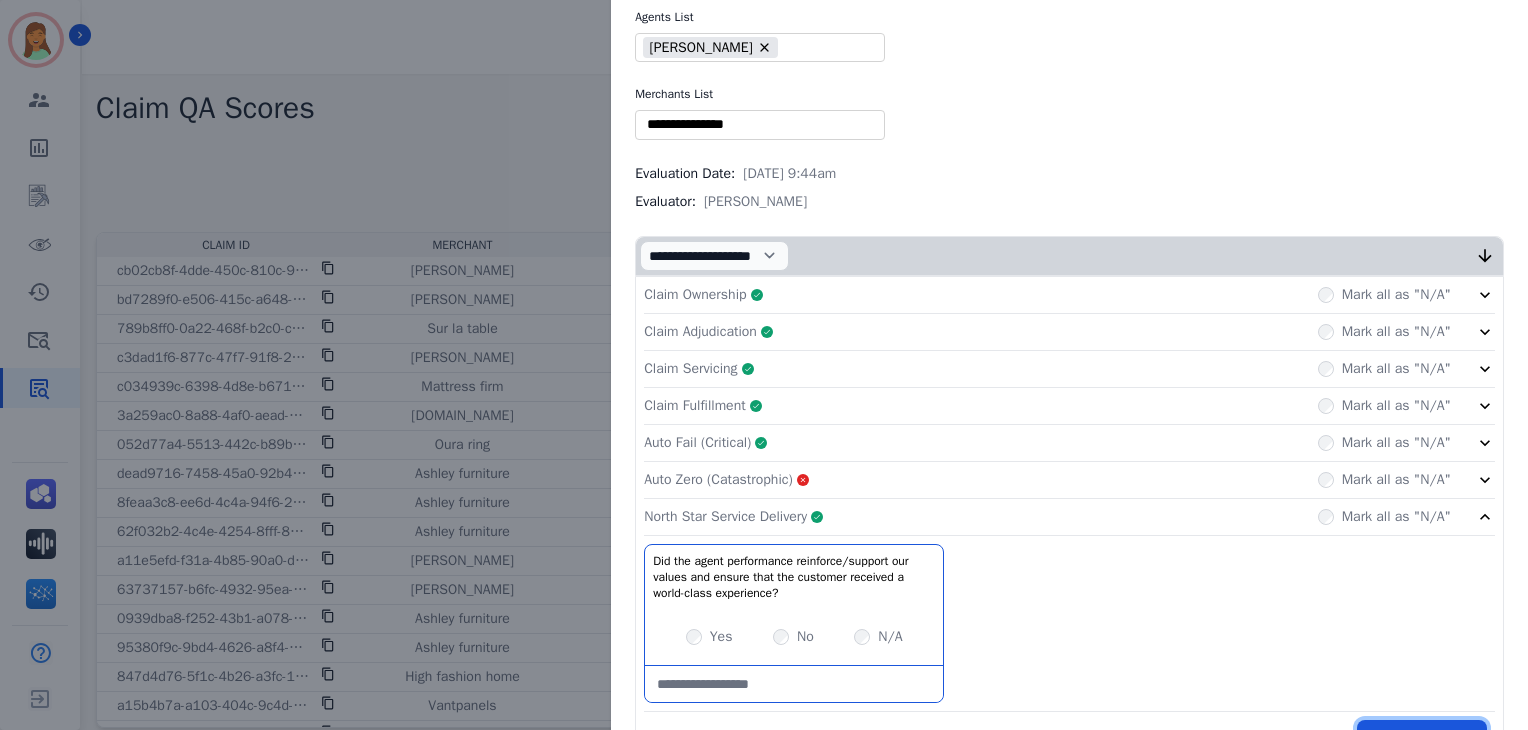 scroll, scrollTop: 0, scrollLeft: 0, axis: both 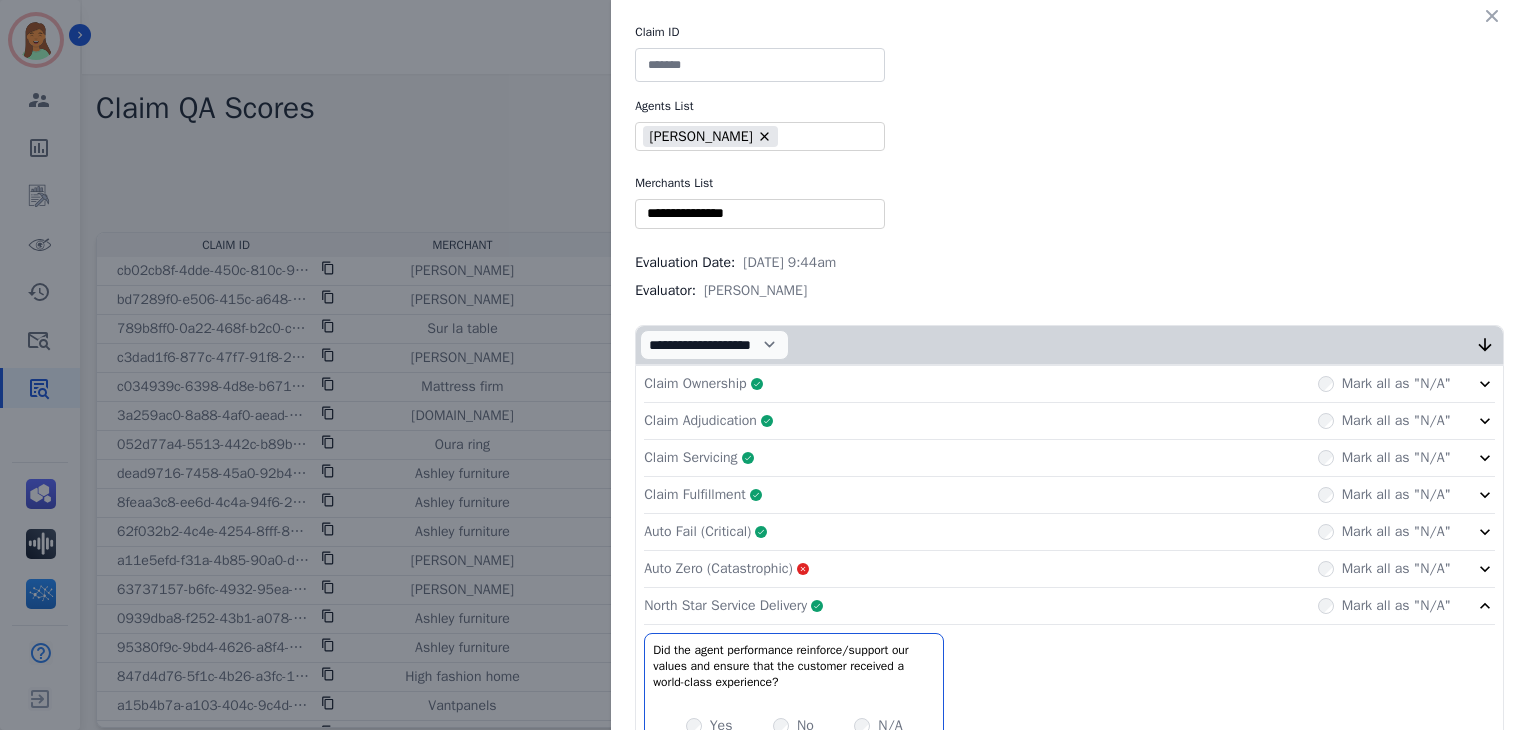 click at bounding box center (760, 65) 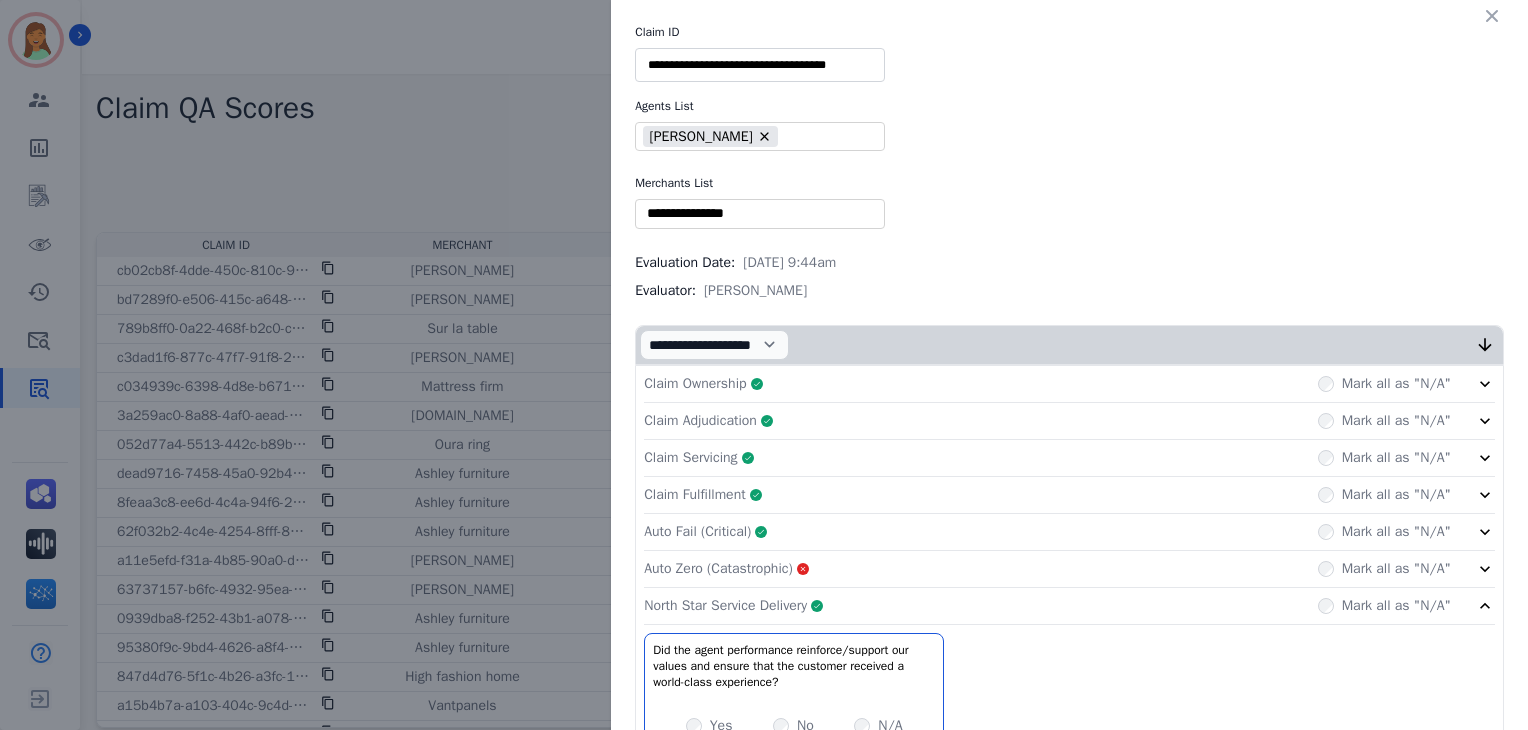 scroll, scrollTop: 0, scrollLeft: 1, axis: horizontal 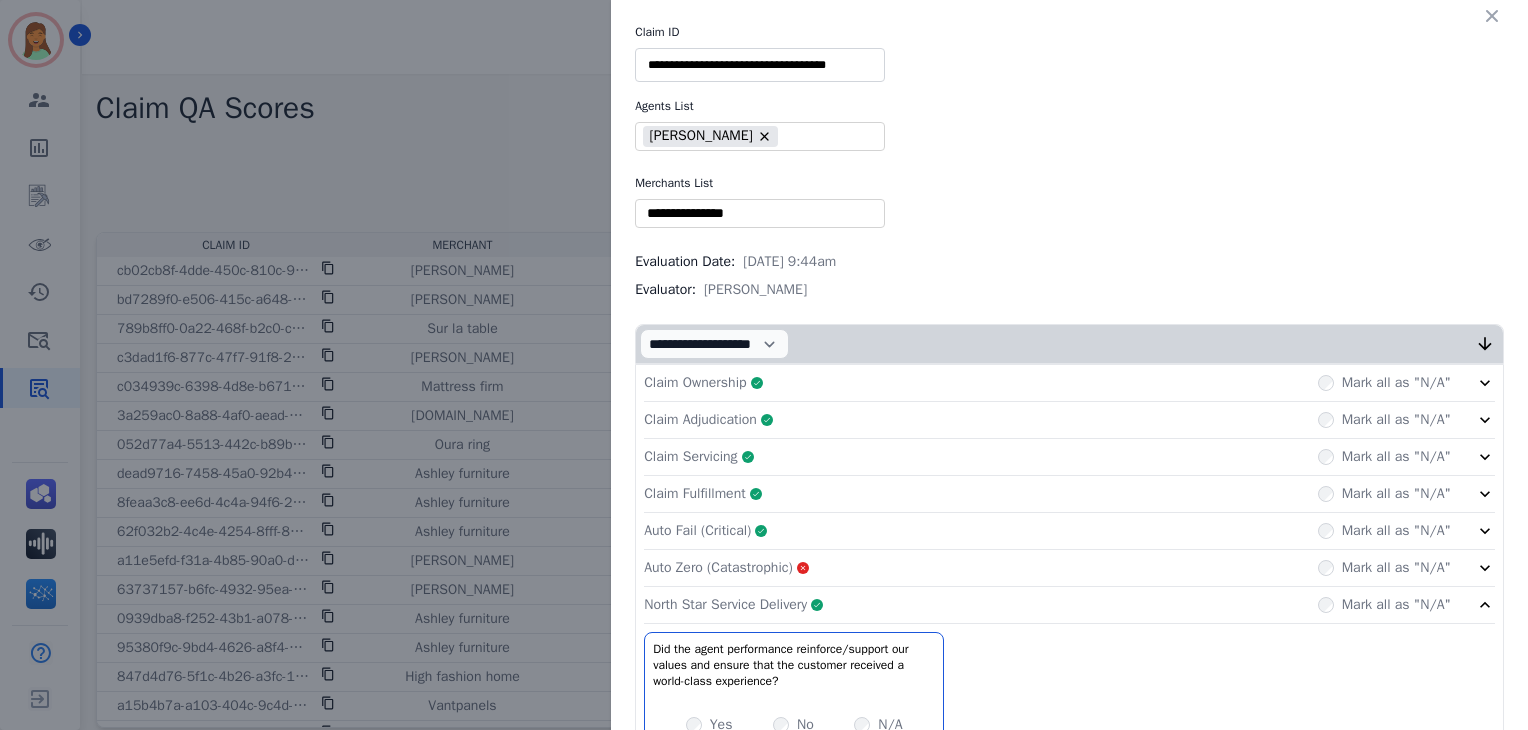 type on "**********" 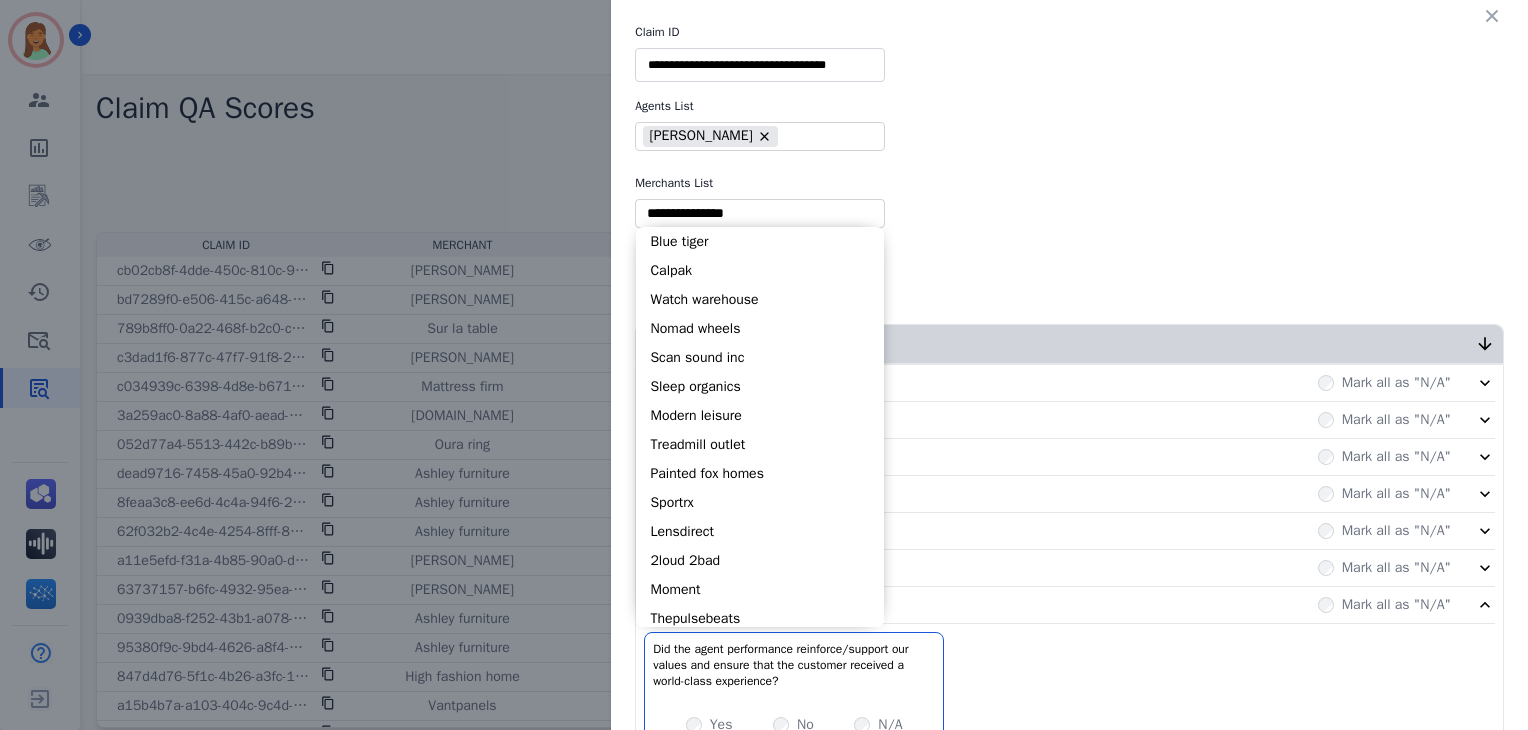click at bounding box center (760, 213) 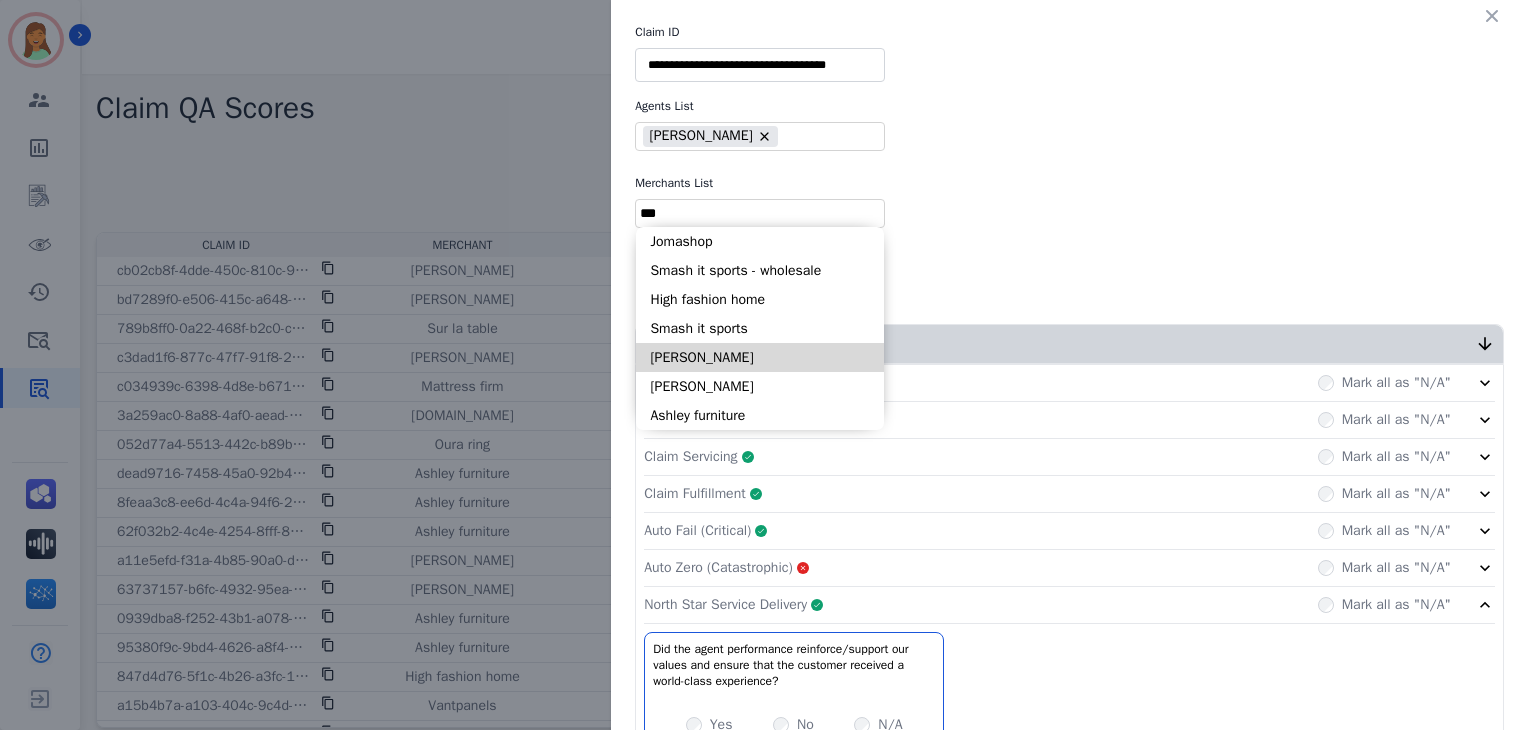 type on "***" 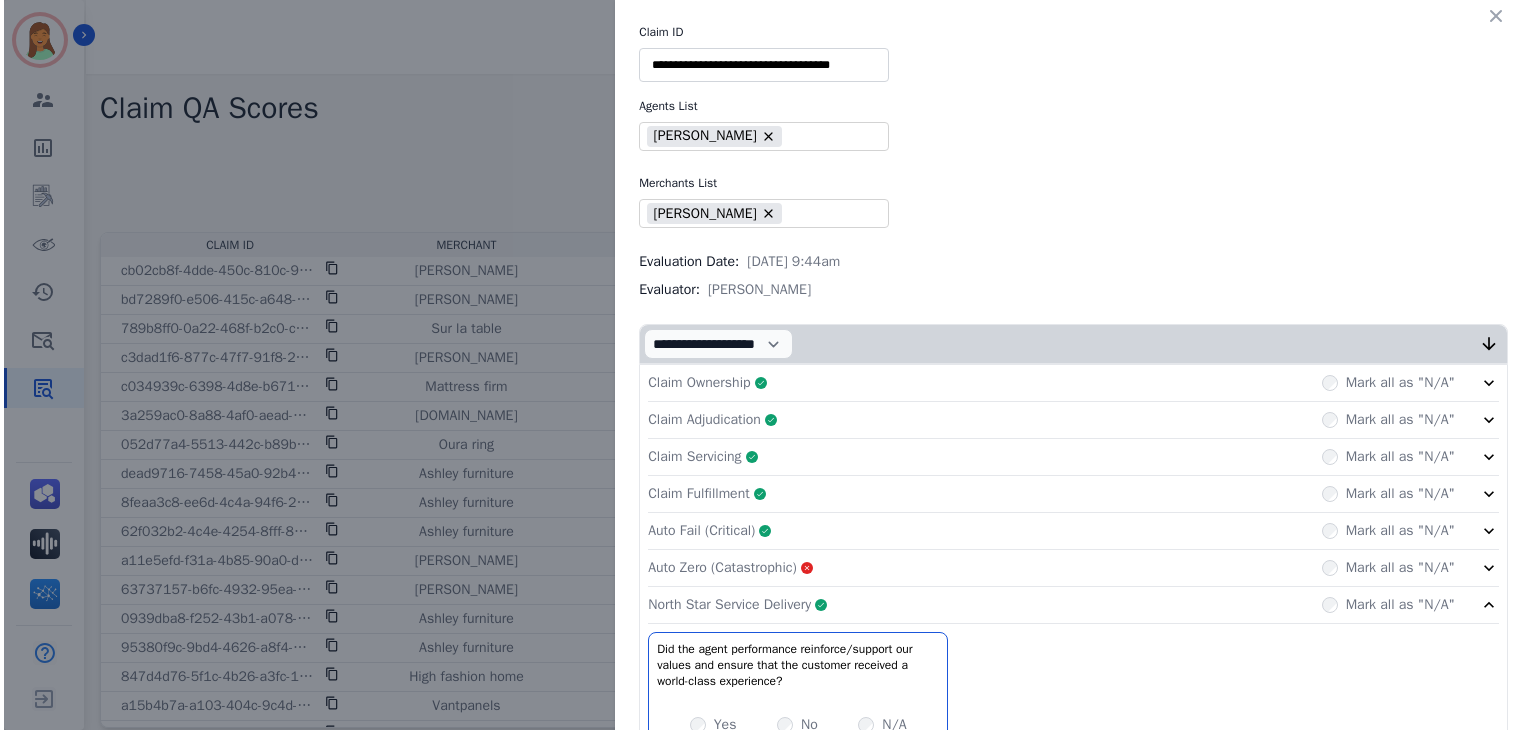 scroll, scrollTop: 400, scrollLeft: 0, axis: vertical 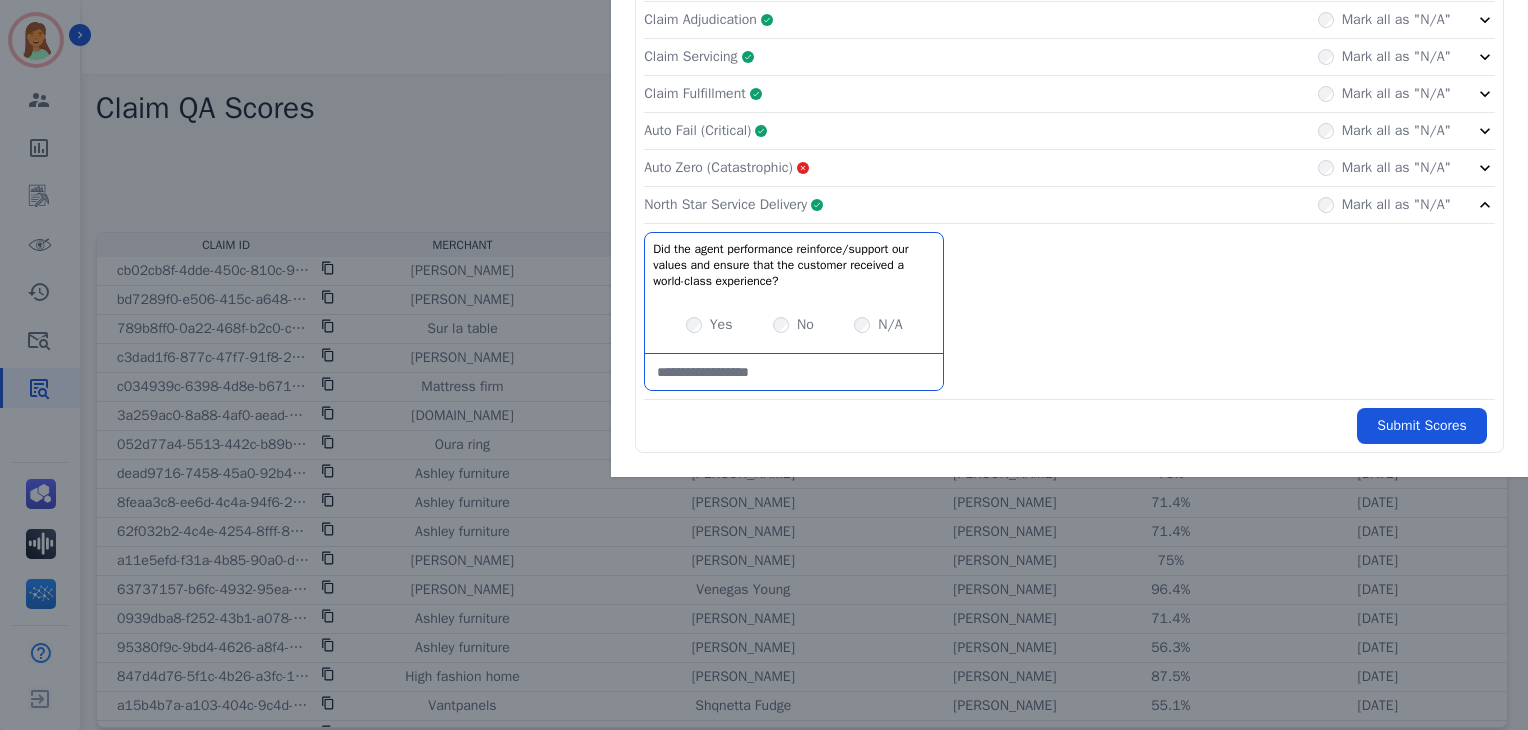 click on "Claim Ownership     Complete         Mark all as "N/A"     Claim Adjudication     Complete         Mark all as "N/A"     Claim Servicing     Complete         Mark all as "N/A"     Claim Fulfillment     Complete         Mark all as "N/A"     Auto Fail (Critical)     Complete         Mark all as "N/A"     Auto Zero (Catastrophic)       Mark all as "N/A"     North Star Service Delivery     Complete         Mark all as "N/A"     Did the agent performance reinforce/support our values and ensure that the customer received a world-class experience?   No description         Yes     No     N/A     Submit Scores" at bounding box center [1069, 208] 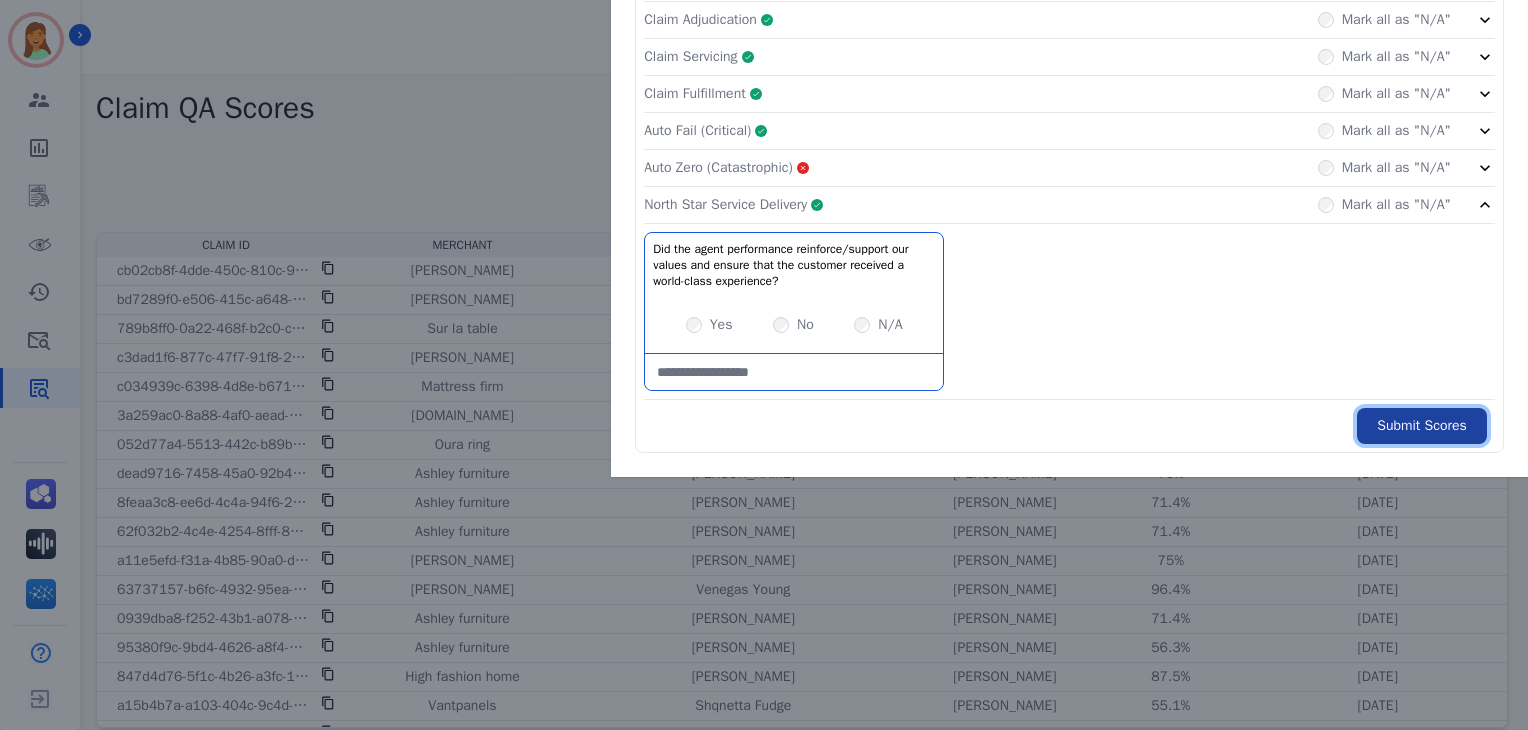 click on "Submit Scores" at bounding box center [1422, 426] 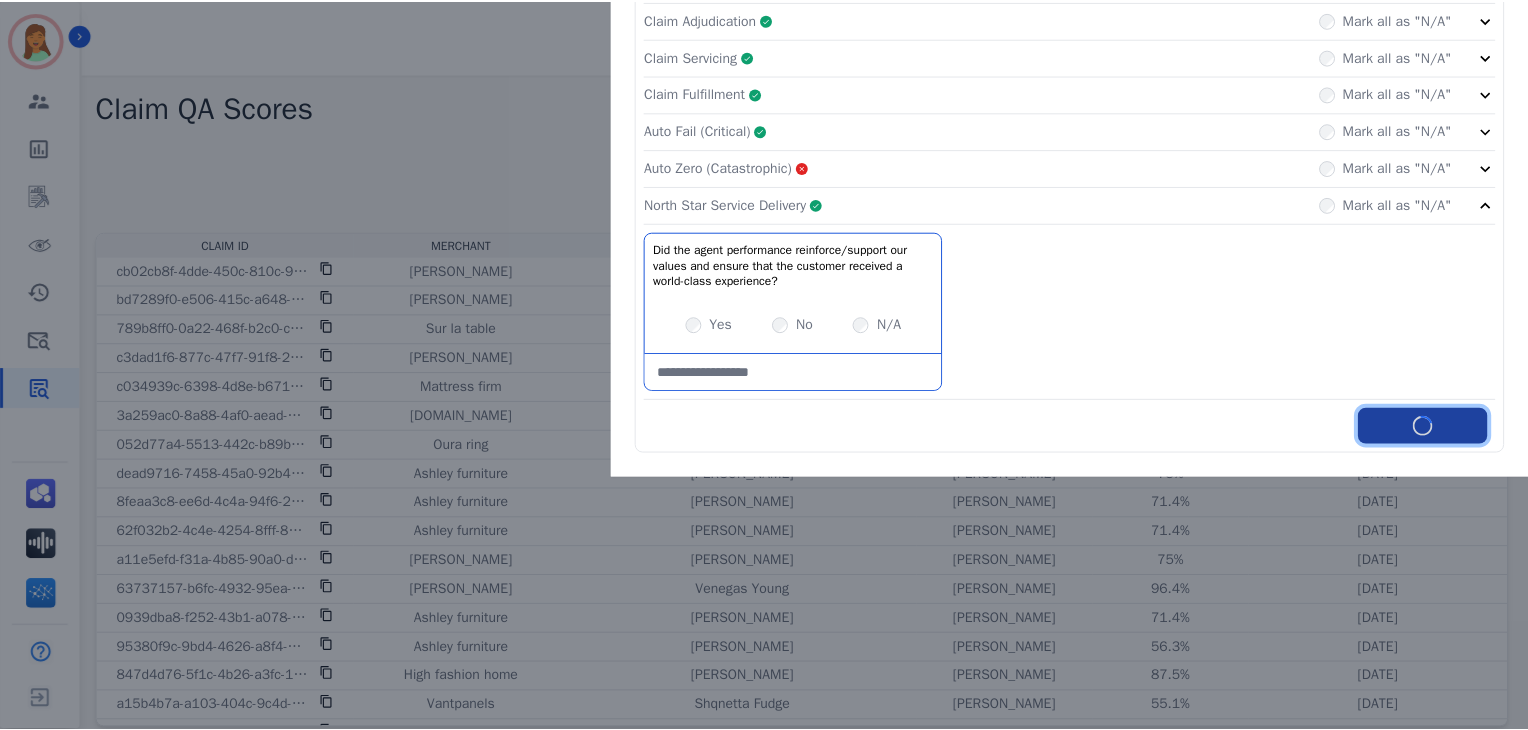 scroll, scrollTop: 512, scrollLeft: 0, axis: vertical 